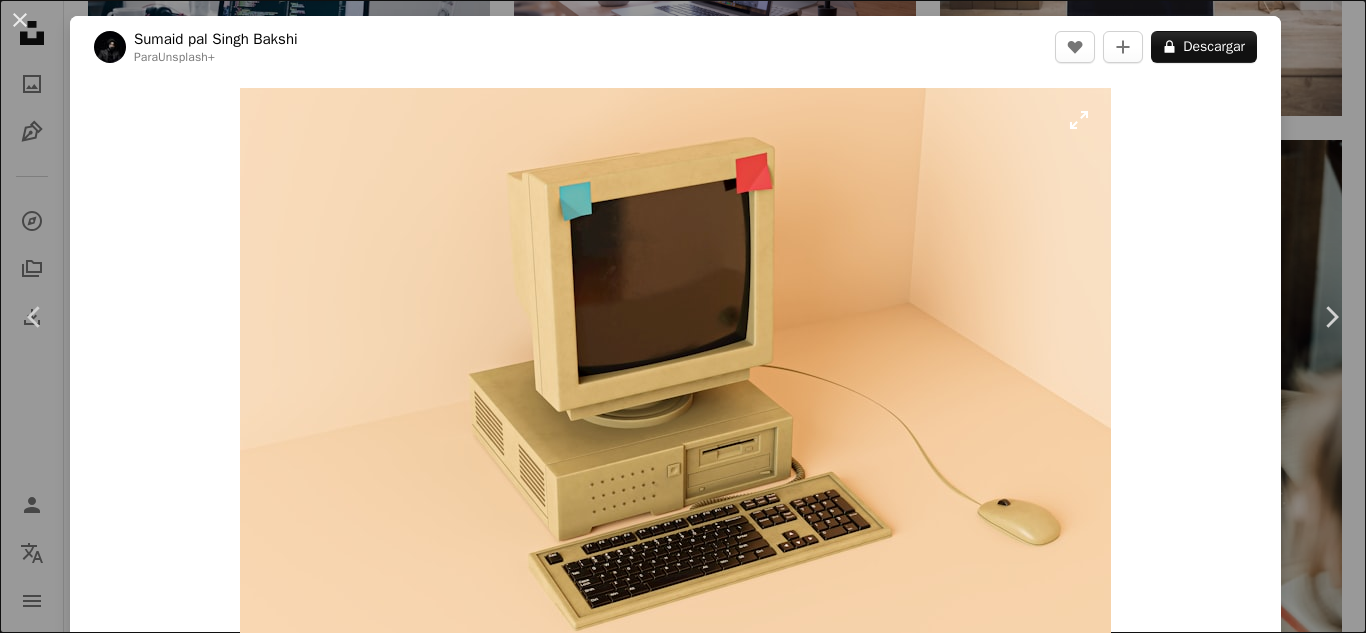 scroll, scrollTop: 1200, scrollLeft: 0, axis: vertical 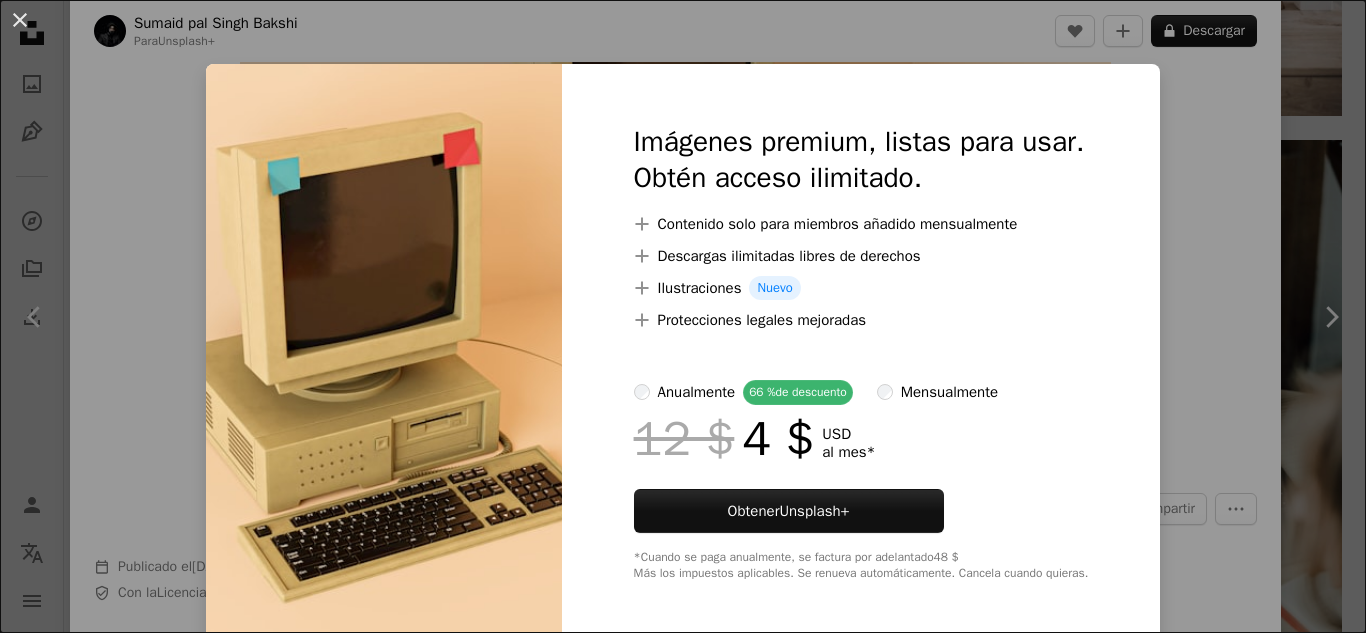 click on "Imágenes premium, listas para usar. Obtén acceso ilimitado. A plus sign Contenido solo para miembros añadido mensualmente A plus sign Descargas ilimitadas libres de derechos A plus sign Ilustraciones  Nuevo A plus sign Protecciones legales mejoradas anualmente 66 %  de descuento mensualmente 12 $   4 $ USD al mes * Obtener  Unsplash+ *Cuando se paga anualmente, se factura por adelantado  48 $ Más los impuestos aplicables. Se renueva automáticamente. Cancela cuando quieras." at bounding box center (861, 352) 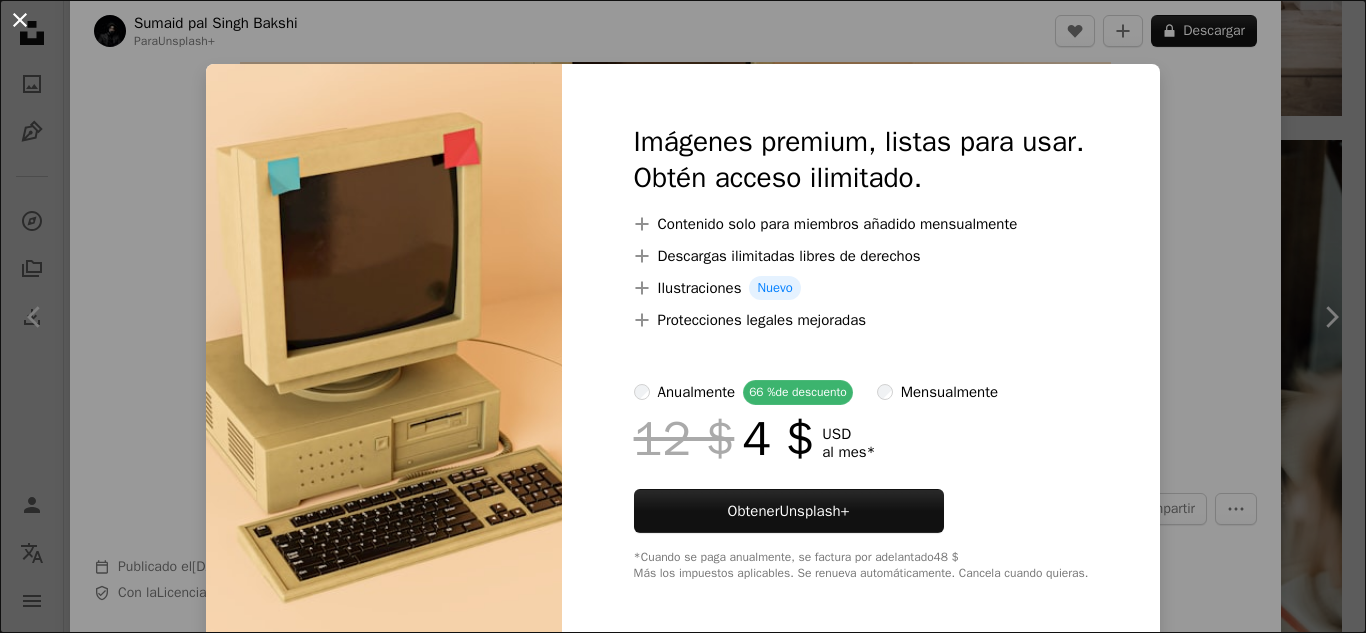 click on "An X shape" at bounding box center (20, 20) 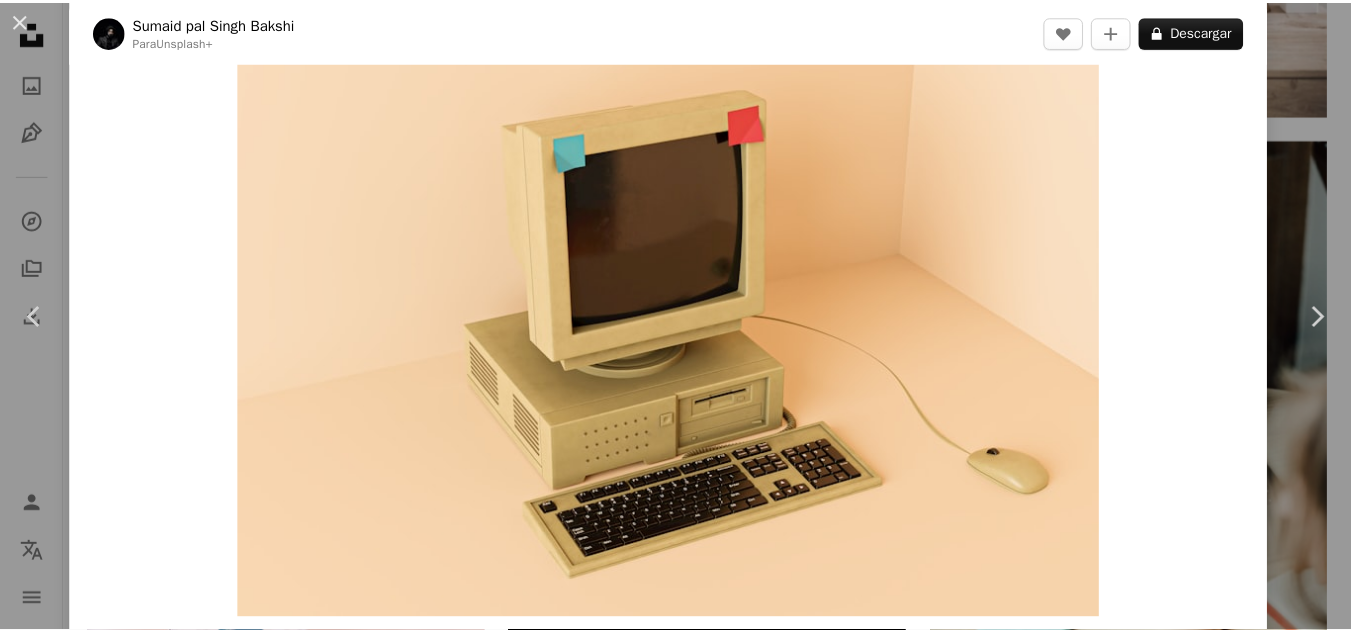 scroll, scrollTop: 0, scrollLeft: 0, axis: both 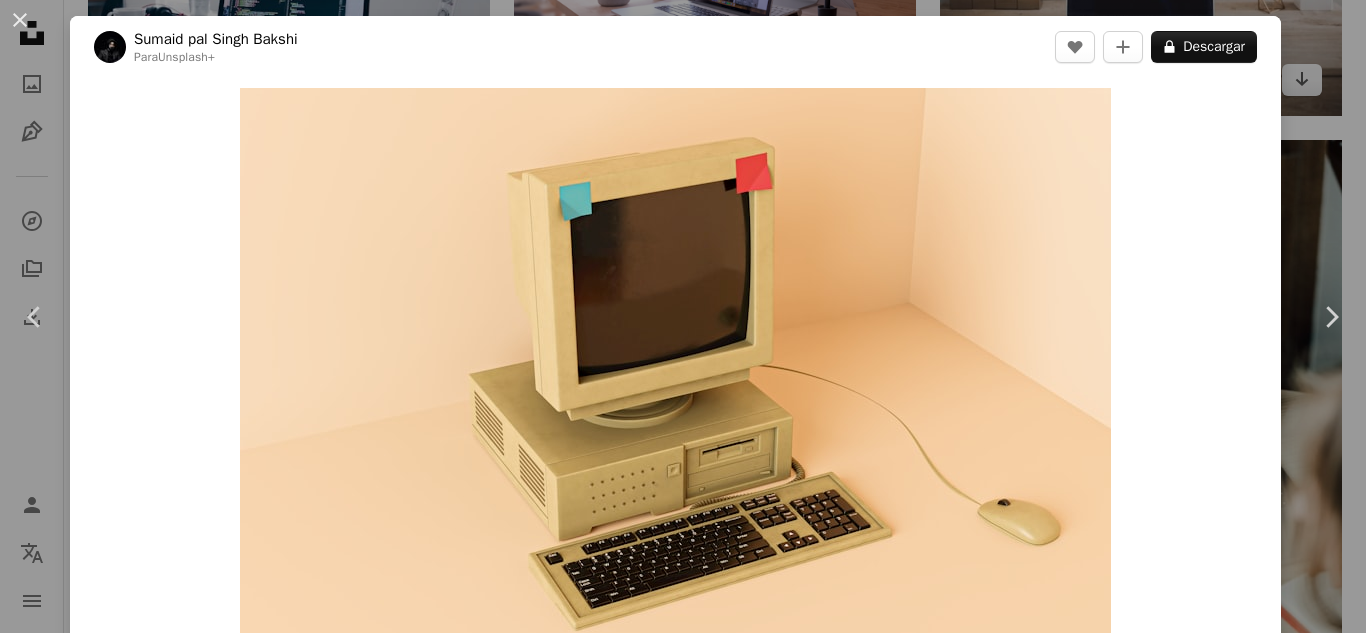 click on "An X shape Chevron left Chevron right Sumaid pal Singh Bakshi Para  Unsplash+ A heart A plus sign A lock Descargar Zoom in A forward-right arrow Compartir More Actions Calendar outlined Publicado el  29 de junio de 2023 Safety Con la  Licencia Unsplash+ Años 90 ordenador vendimia Retro Renderizado 3D Imagen digital hacer viejo hardware Computadora vieja casete Años 80 juegos retro cinta de casete modelado Nostalgia de los 80 y 90 renderizado en 3d Imágenes gratuitas De esta serie Plus sign for Unsplash+ Imágenes relacionadas Plus sign for Unsplash+ A heart A plus sign Getty Images Para  Unsplash+ A lock Descargar Plus sign for Unsplash+ A heart A plus sign [FIRST] [LAST] Para  Unsplash+ A lock Descargar Plus sign for Unsplash+ A heart A plus sign [FIRST] [LAST] Para  Unsplash+ A lock Descargar Plus sign for Unsplash+ A heart A plus sign TSD Studio Para  Unsplash+ A lock Descargar Plus sign for Unsplash+ A heart A plus sign [FIRST] [LAST] Para  Unsplash+ A lock Descargar Plus sign for Unsplash+ A heart" at bounding box center (683, 316) 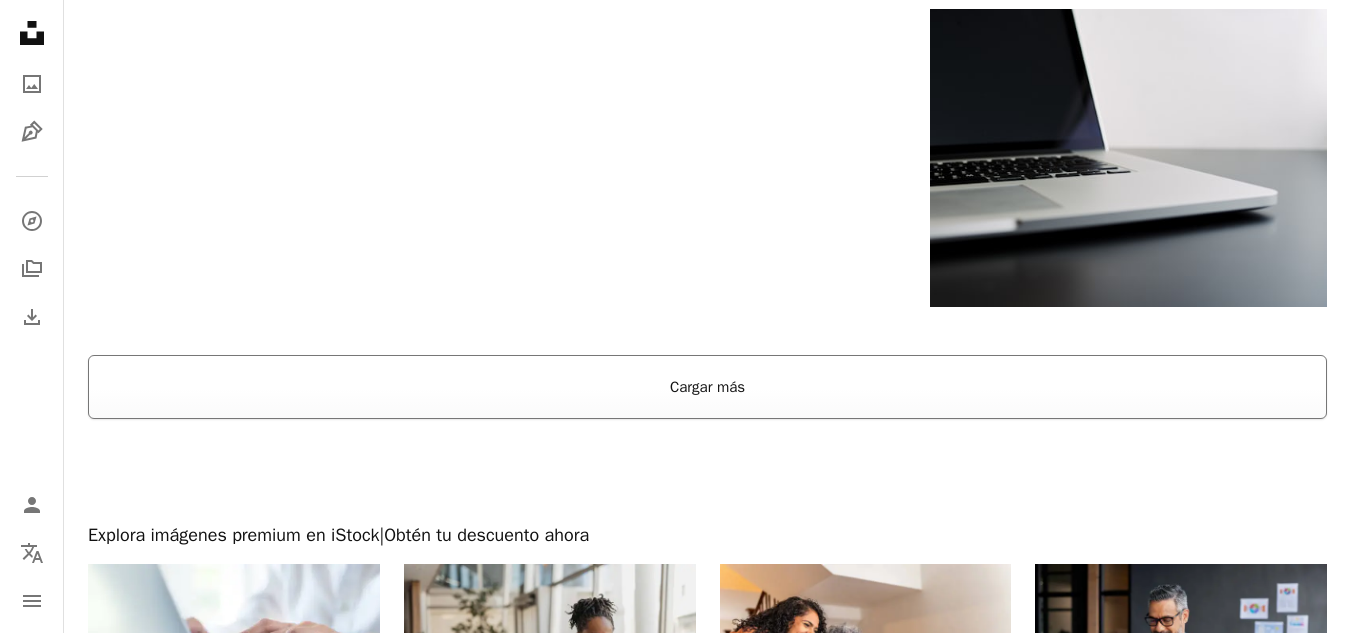 scroll, scrollTop: 3100, scrollLeft: 0, axis: vertical 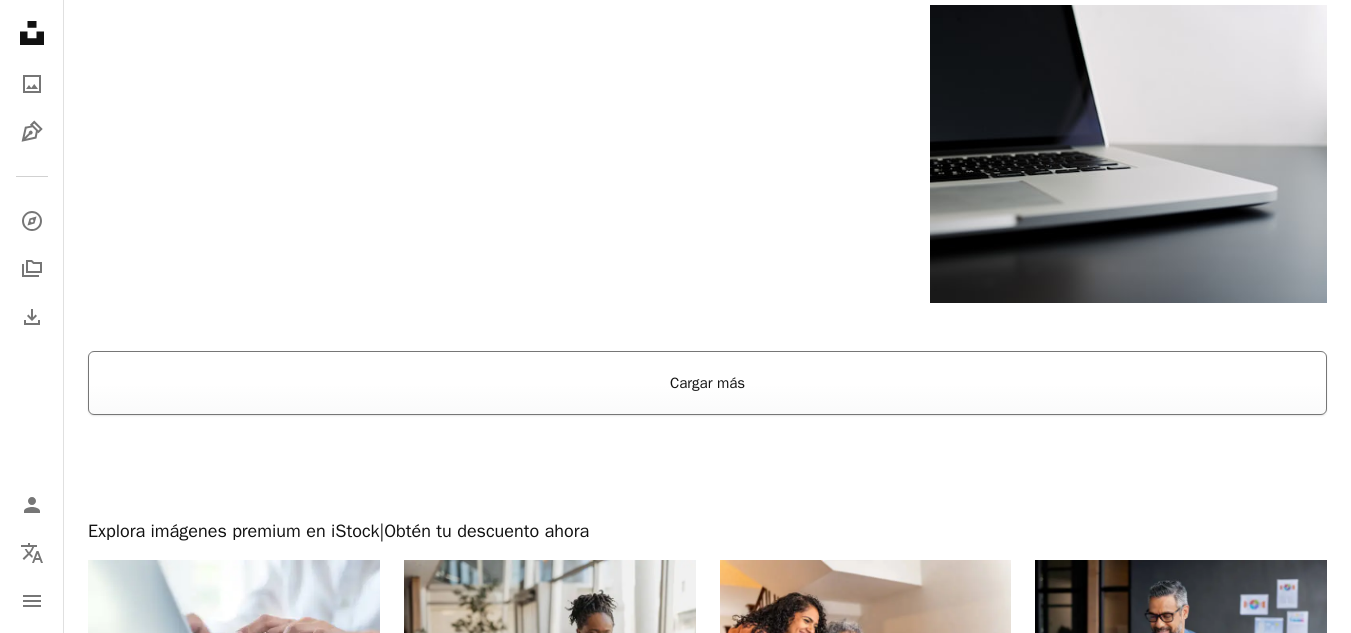 click on "Cargar más" at bounding box center [707, 383] 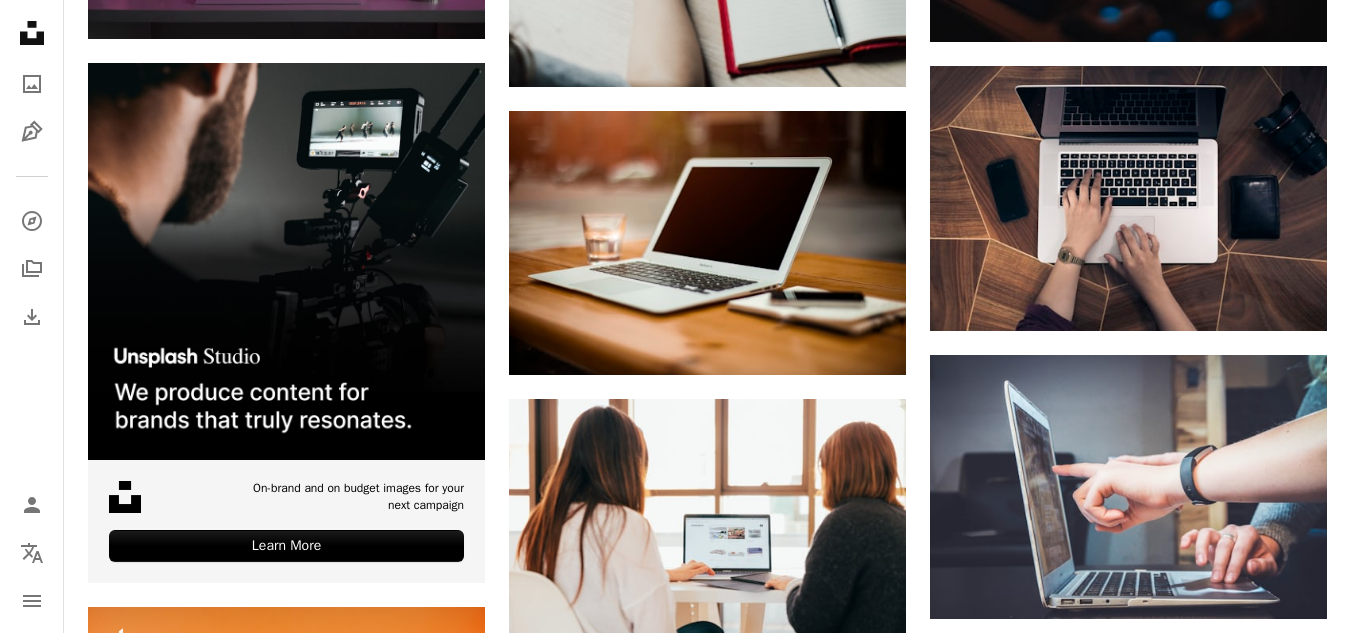 scroll, scrollTop: 3691, scrollLeft: 0, axis: vertical 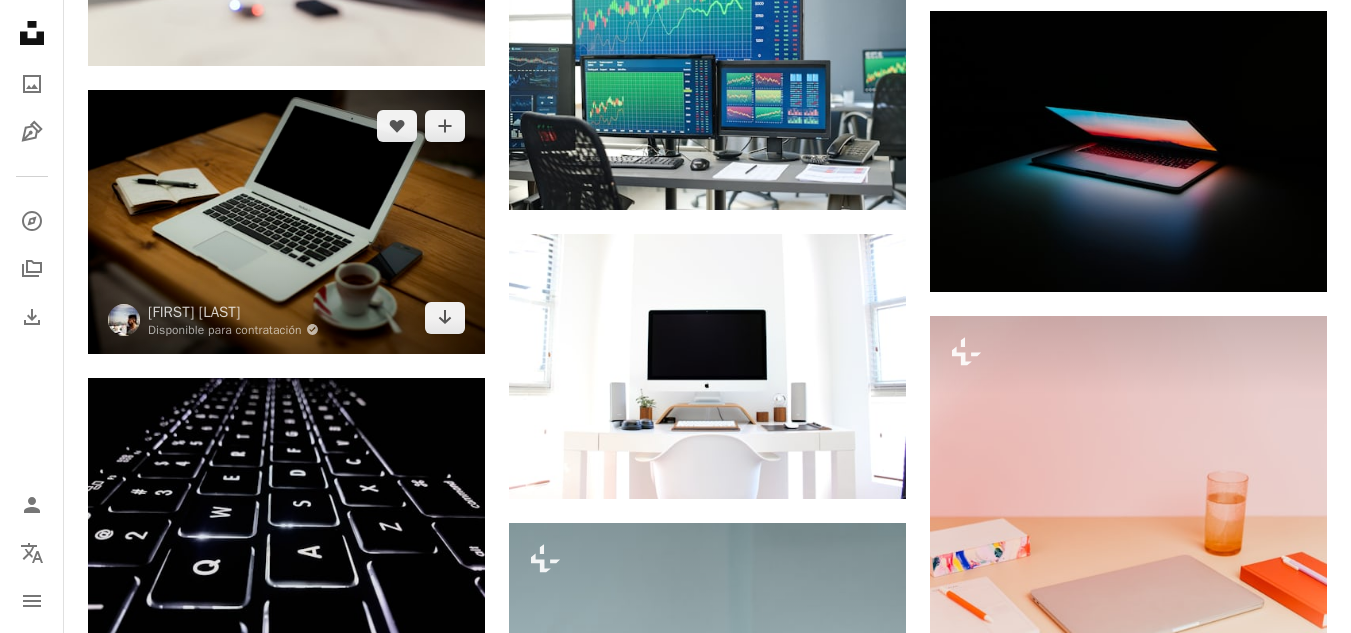 click at bounding box center (286, 222) 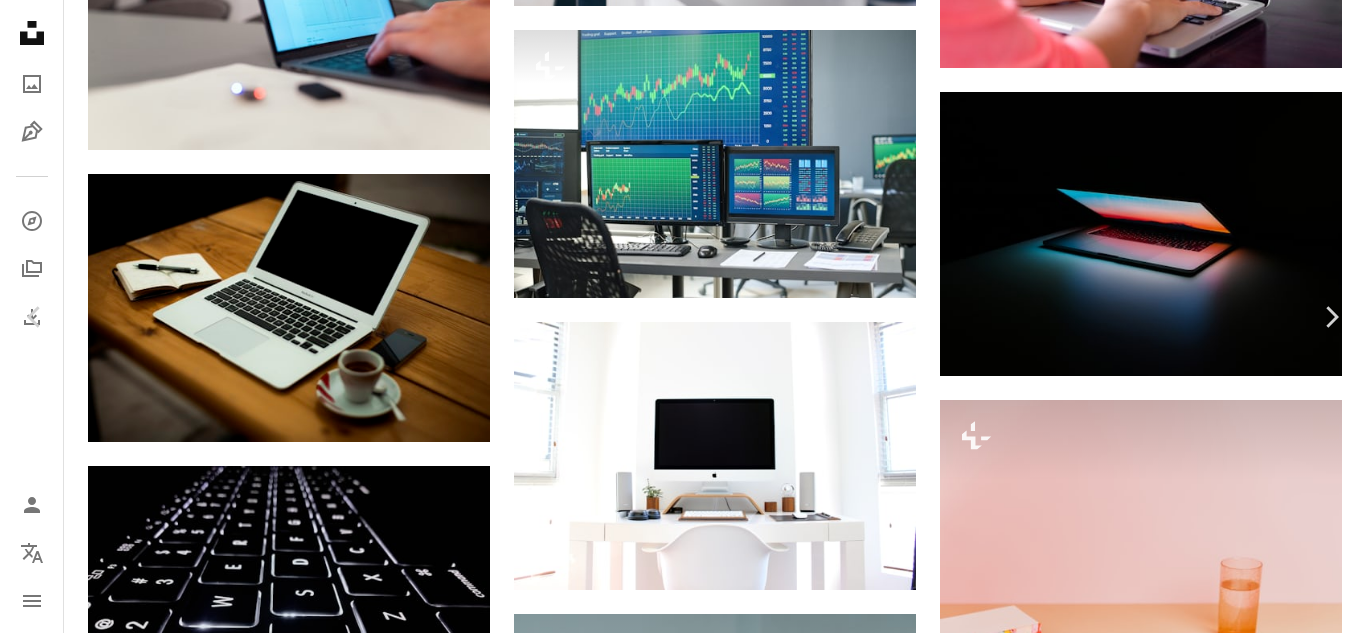 scroll, scrollTop: 0, scrollLeft: 0, axis: both 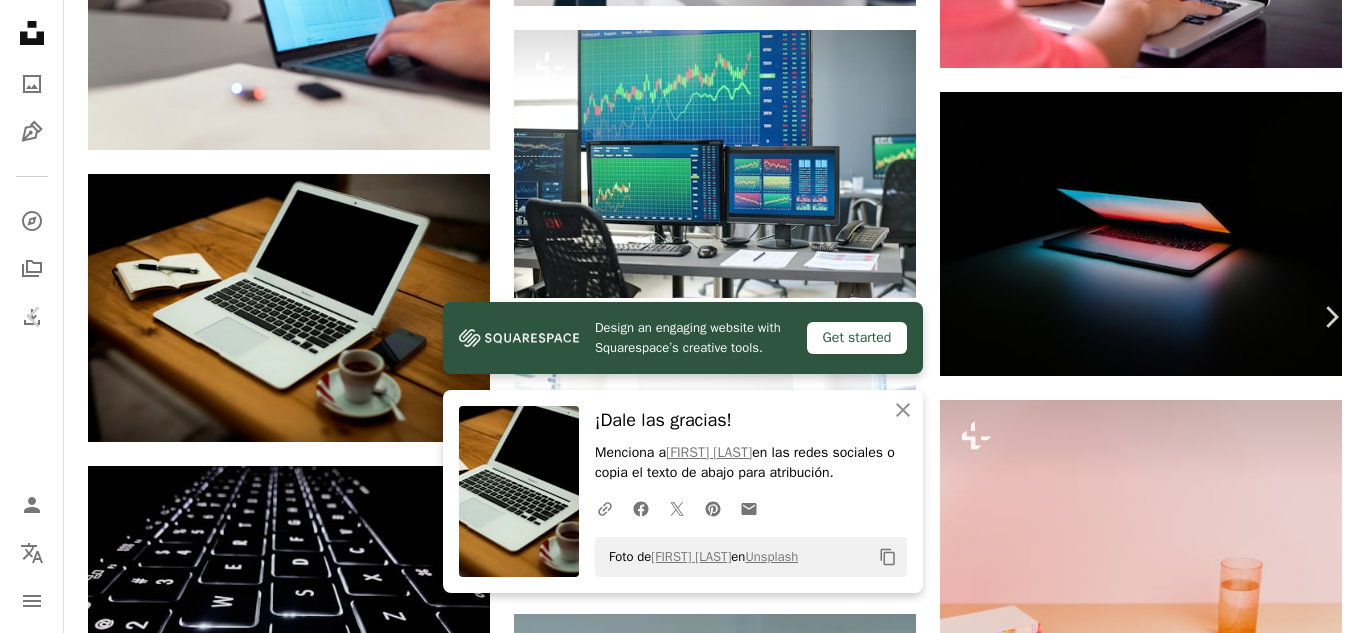 click on "An X shape Chevron left Chevron right Design an engaging website with Squarespace’s creative tools. Get started An X shape Cerrar ¡Dale las gracias! Menciona a  [FIRST] [LAST]  en las redes sociales o copia el texto de abajo para atribución. A URL sharing icon (chains) Facebook icon X (formerly Twitter) icon Pinterest icon An envelope Foto de  [FIRST] [LAST]  en  Unsplash
Copy content [FIRST] [LAST] Disponible para contratación A checkmark inside of a circle A heart A plus sign Descargar gratis Chevron down Zoom in Visualizaciones 25.926.595 Descargas 155.691 Presentado en Fotos ,  Negocios y Trabajo A forward-right arrow Compartir Info icon Información More Actions Calendar outlined Publicado el  27 de mayo de 2013 Camera Canon, EOS 5D Mark II Safety Uso gratuito bajo la  Licencia Unsplash café ordenador escritorio portátil Teléfono madera escritura iPhone mesa escritorio laborable taza de café tecnologías de la información taza espresso corrección Teléfono inteligente" at bounding box center [683, 3633] 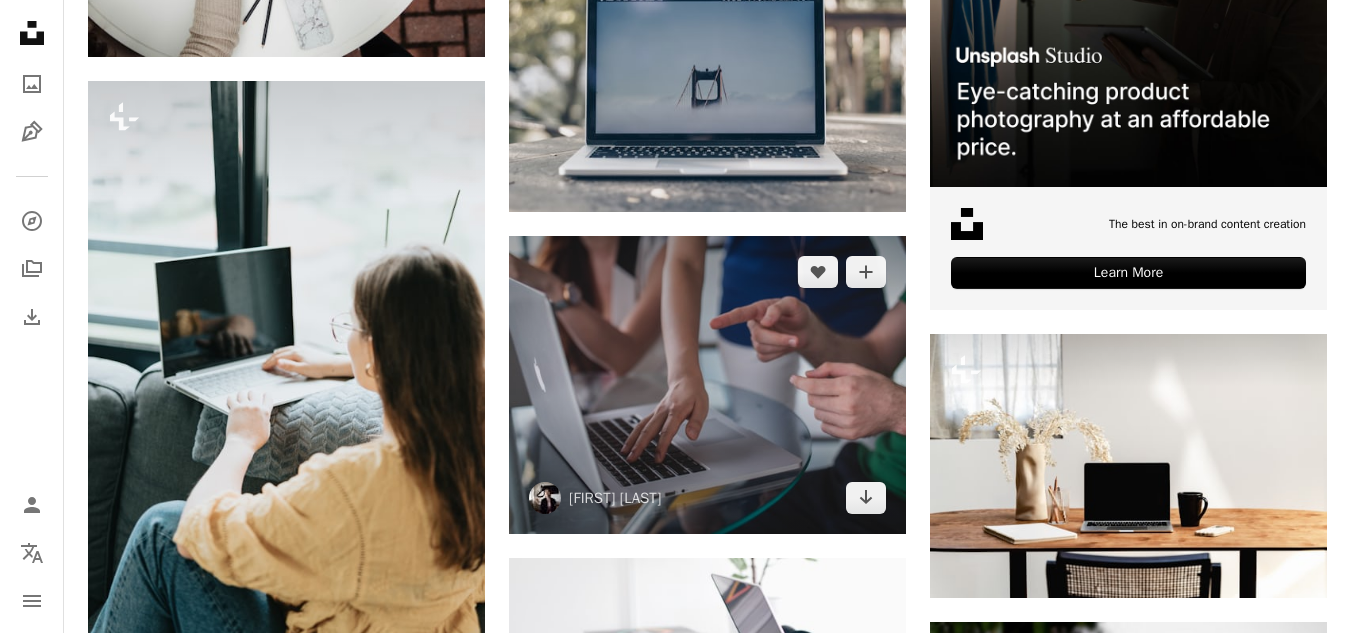 scroll, scrollTop: 6090, scrollLeft: 0, axis: vertical 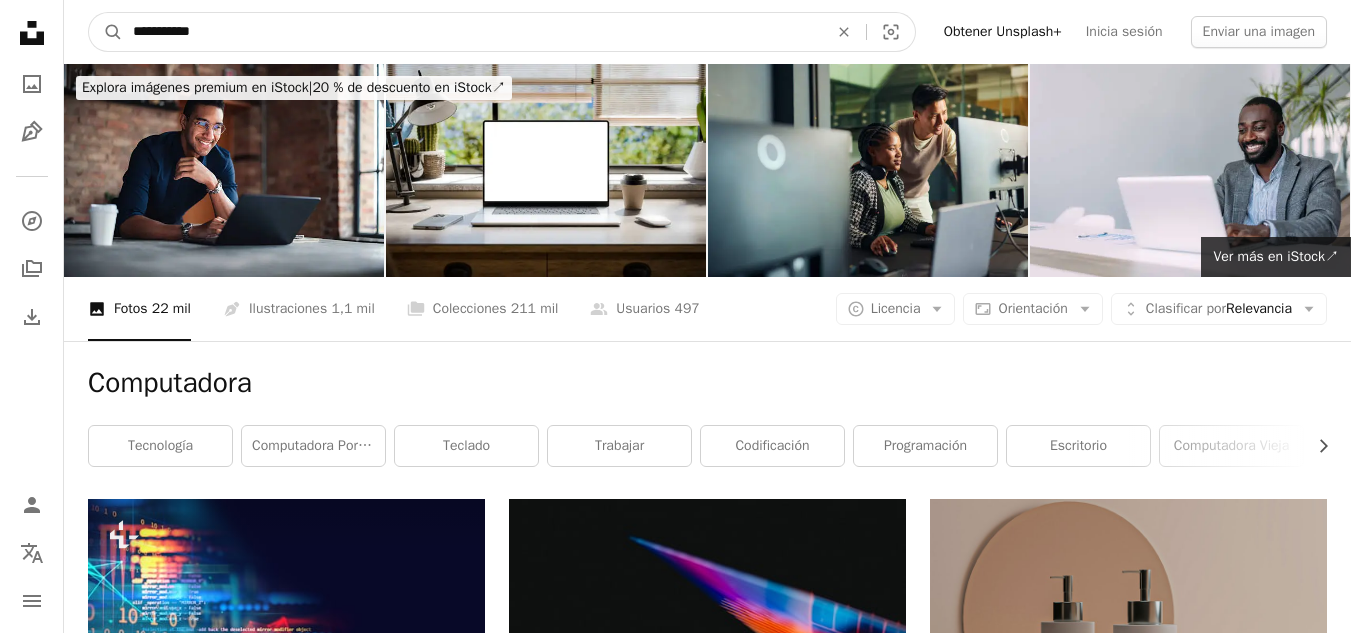drag, startPoint x: 722, startPoint y: 40, endPoint x: 0, endPoint y: 73, distance: 722.7538 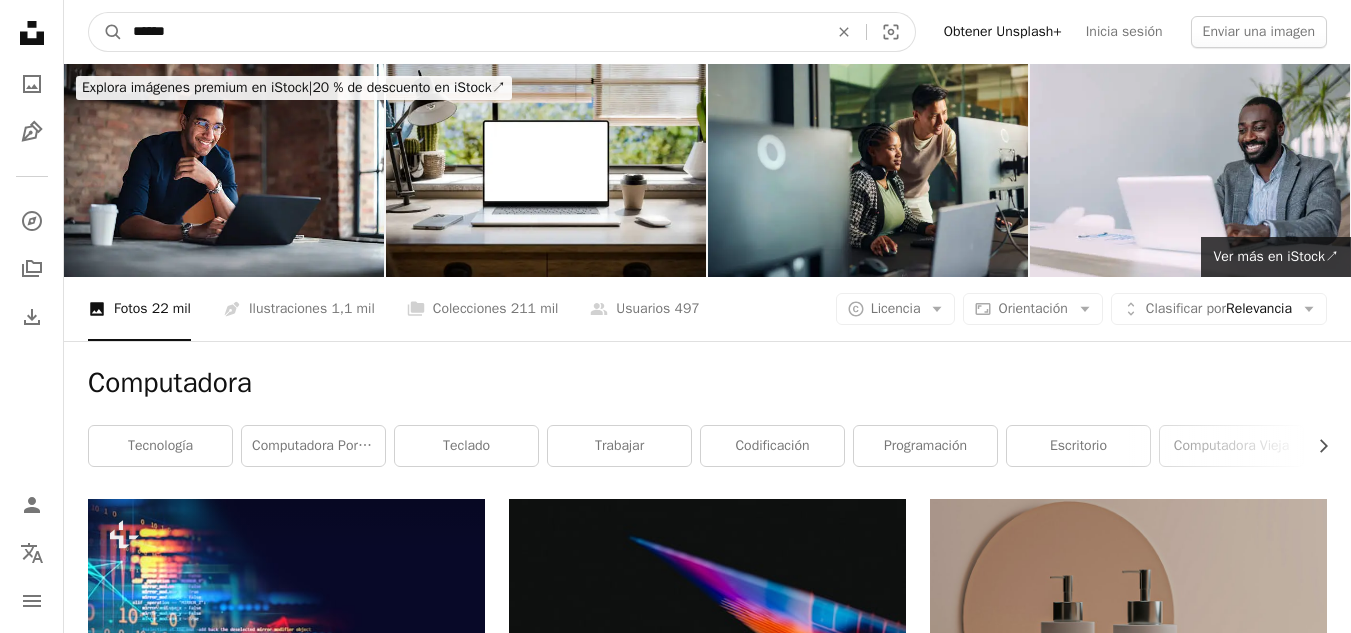 type on "******" 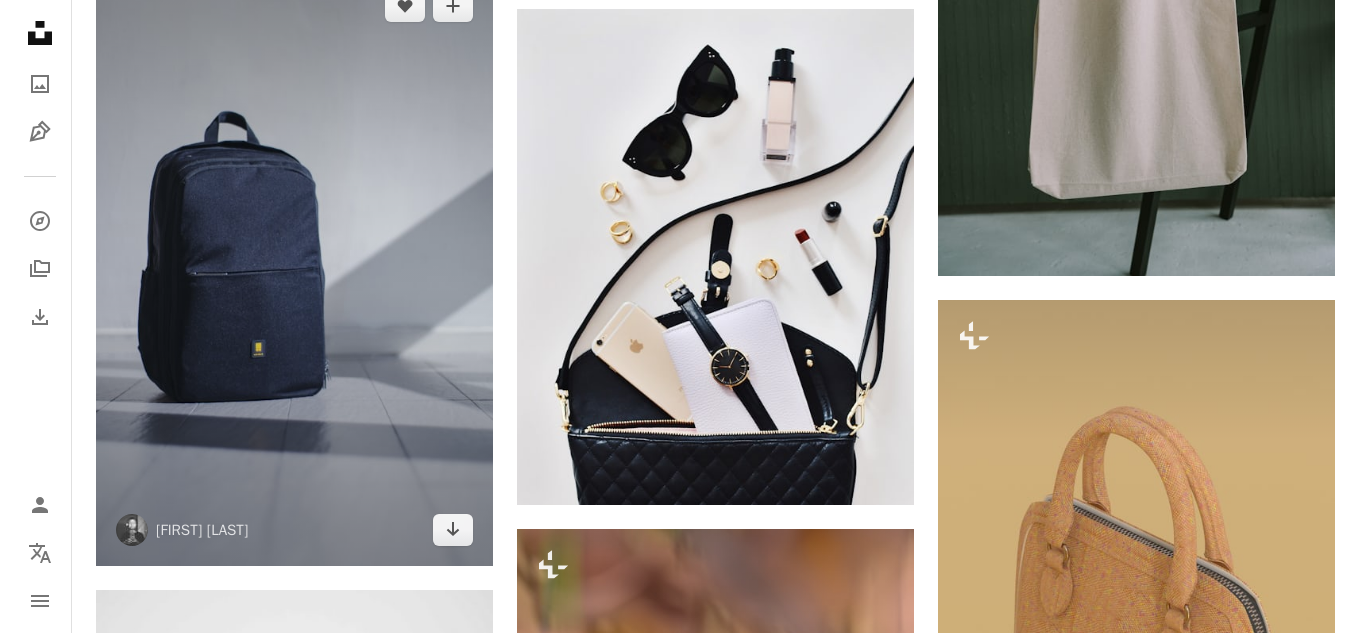 scroll, scrollTop: 2000, scrollLeft: 0, axis: vertical 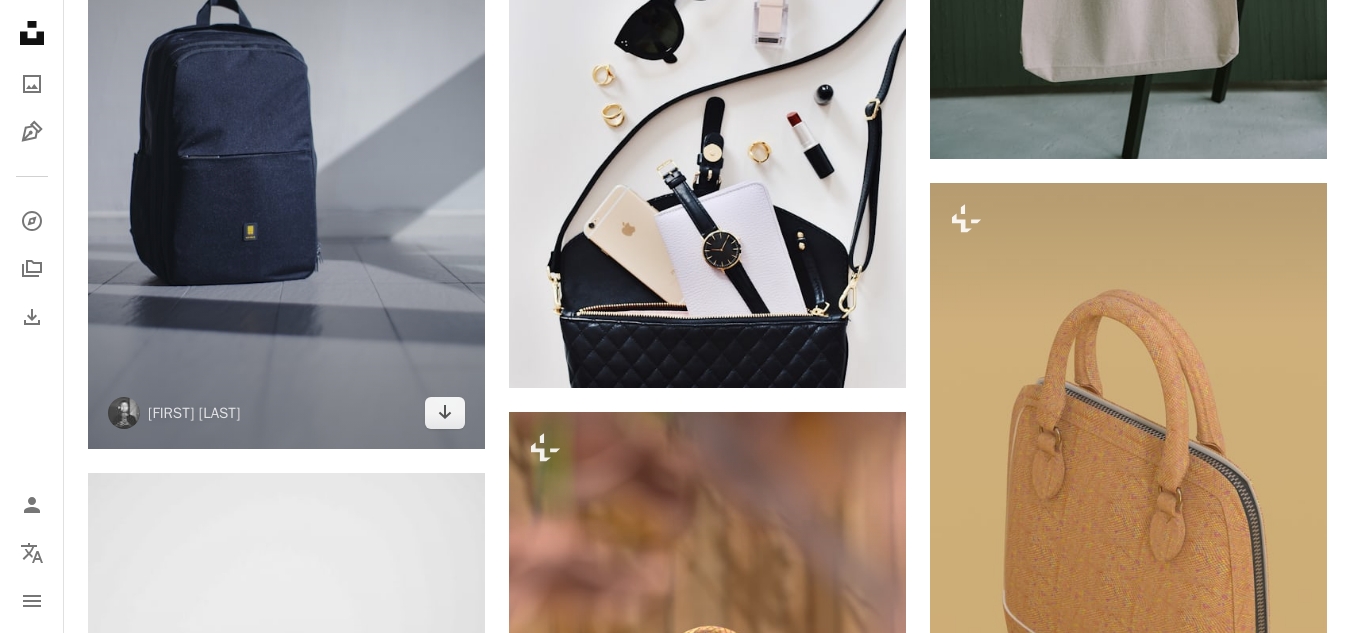 click at bounding box center (286, 151) 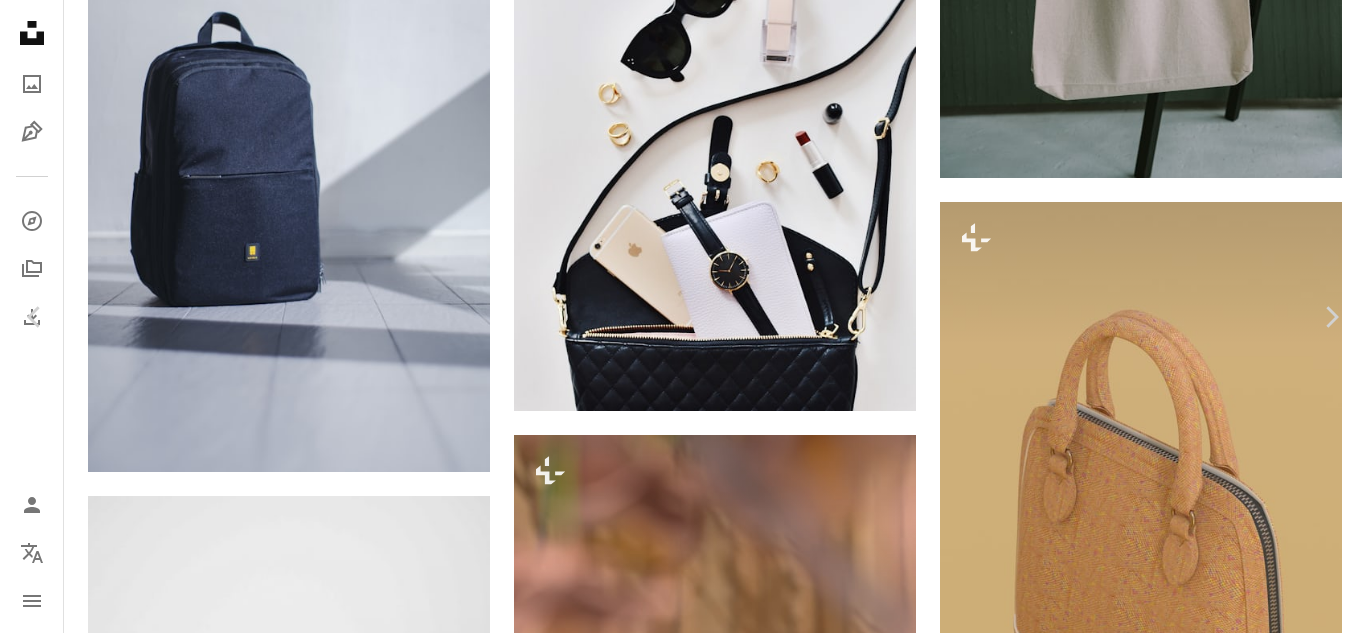 scroll, scrollTop: 100, scrollLeft: 0, axis: vertical 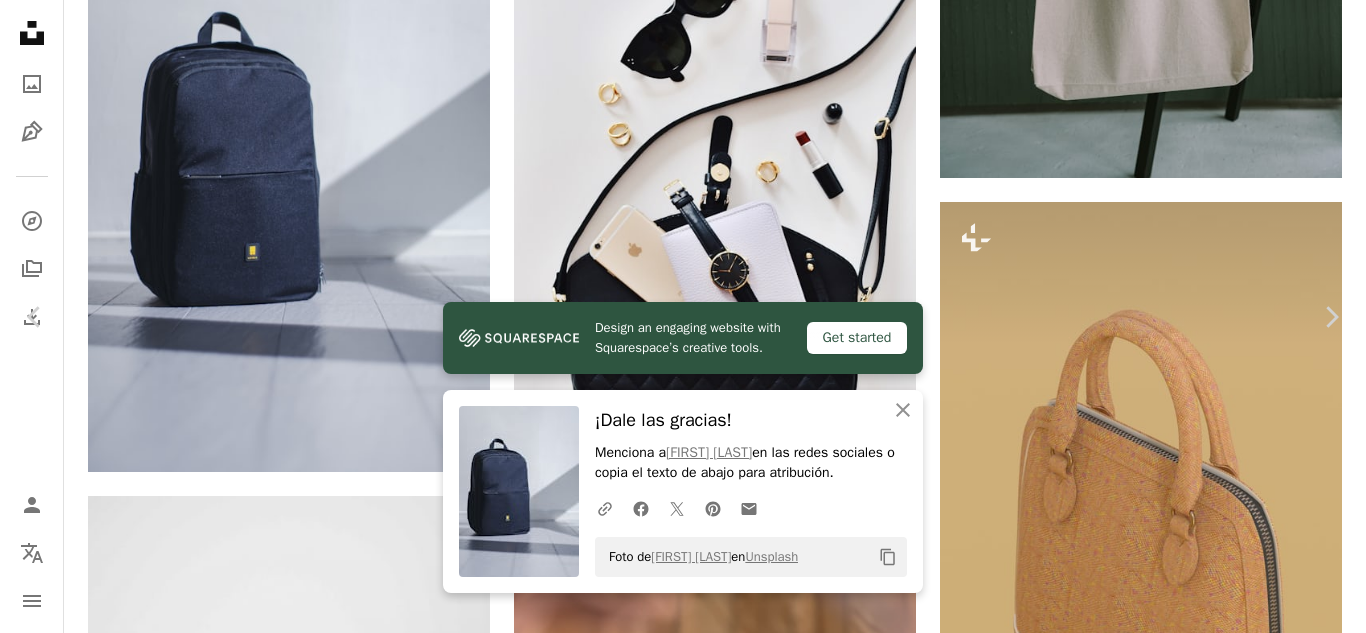 click on "Menciona a [FIRST] [LAST] en las redes sociales o copia el texto de abajo para atribución." at bounding box center (683, 3568) 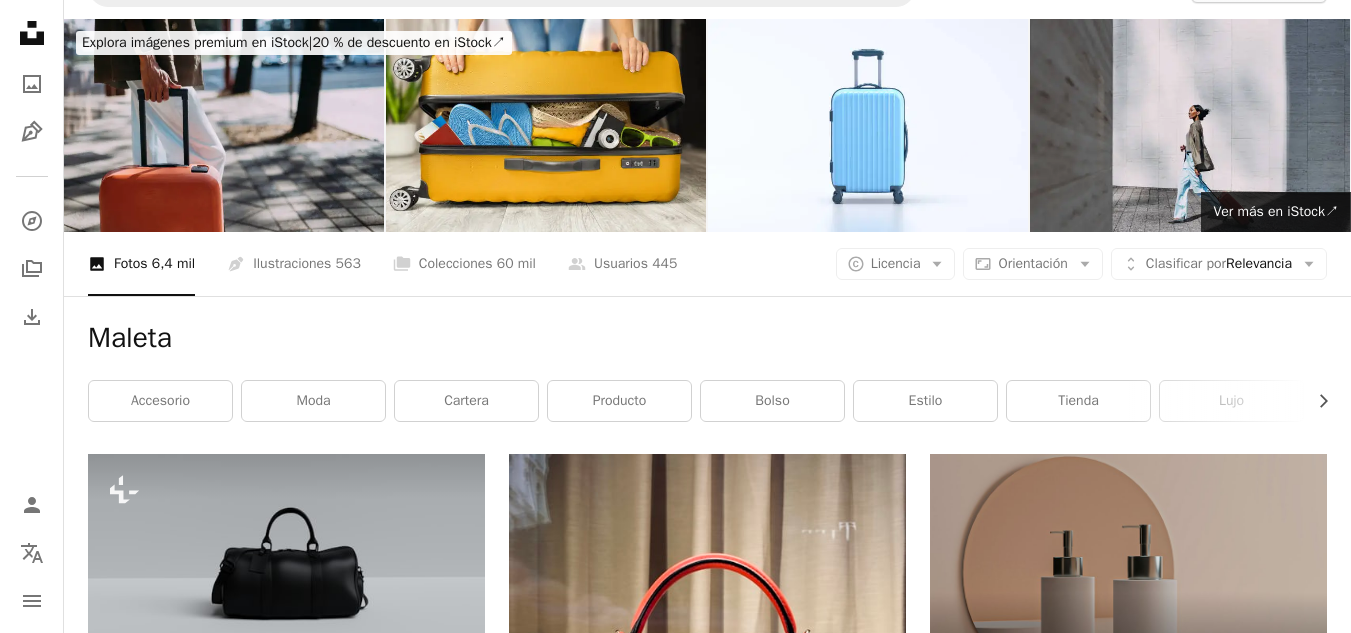 scroll, scrollTop: 0, scrollLeft: 0, axis: both 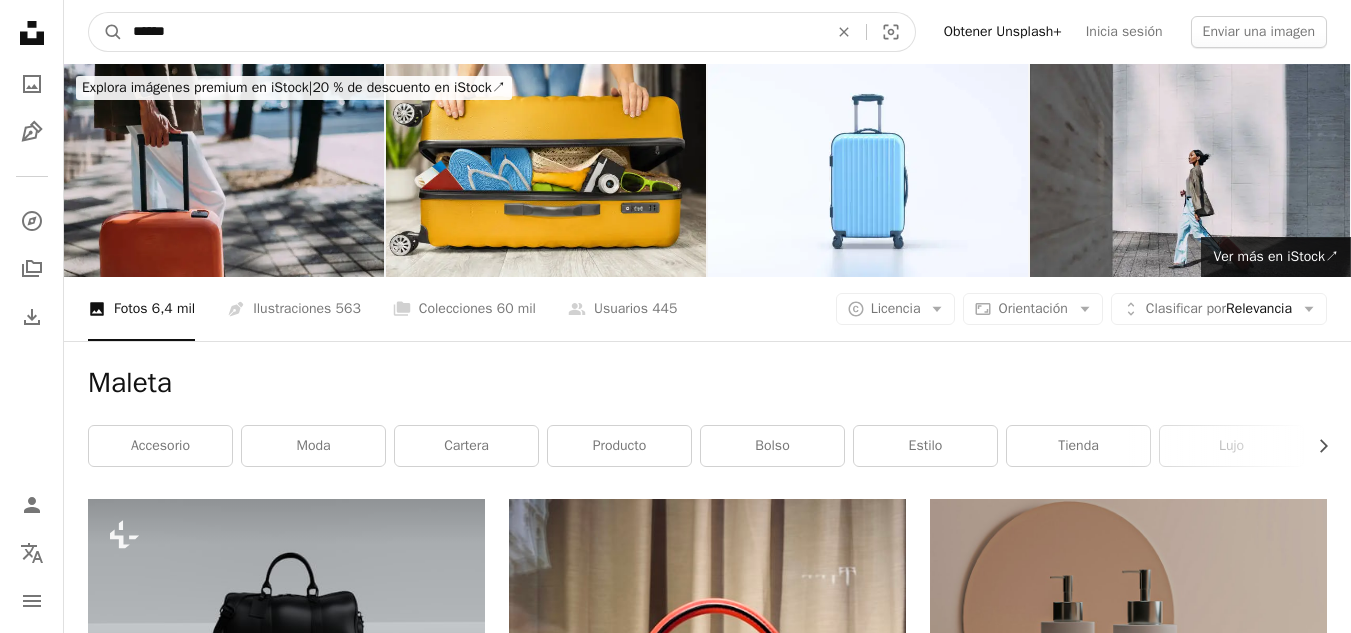 drag, startPoint x: 705, startPoint y: 35, endPoint x: 0, endPoint y: 55, distance: 705.2836 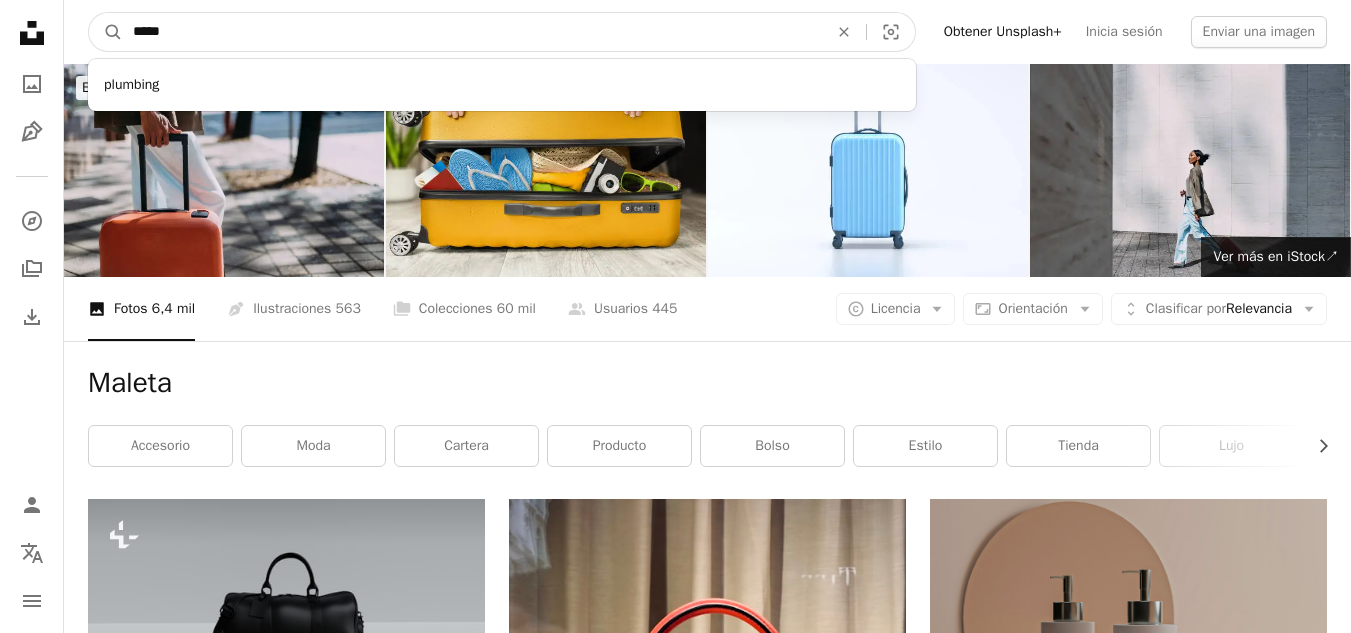 type on "*****" 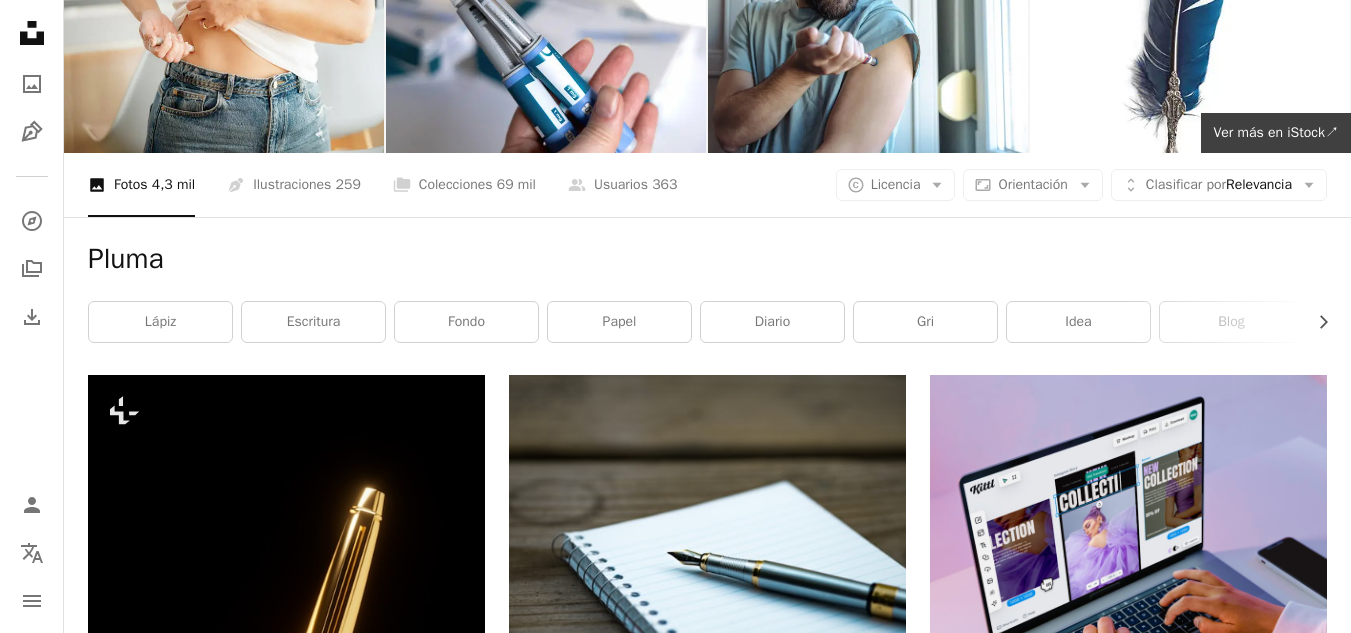 scroll, scrollTop: 0, scrollLeft: 0, axis: both 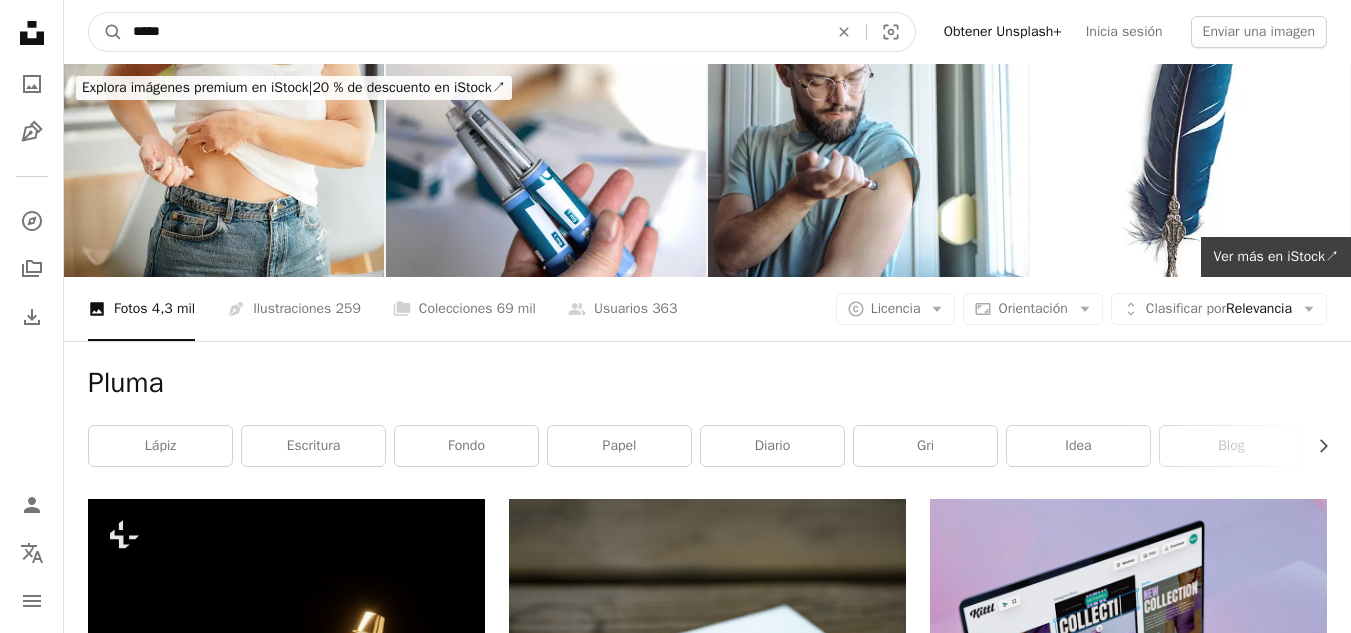 drag, startPoint x: 671, startPoint y: 28, endPoint x: 61, endPoint y: 49, distance: 610.3614 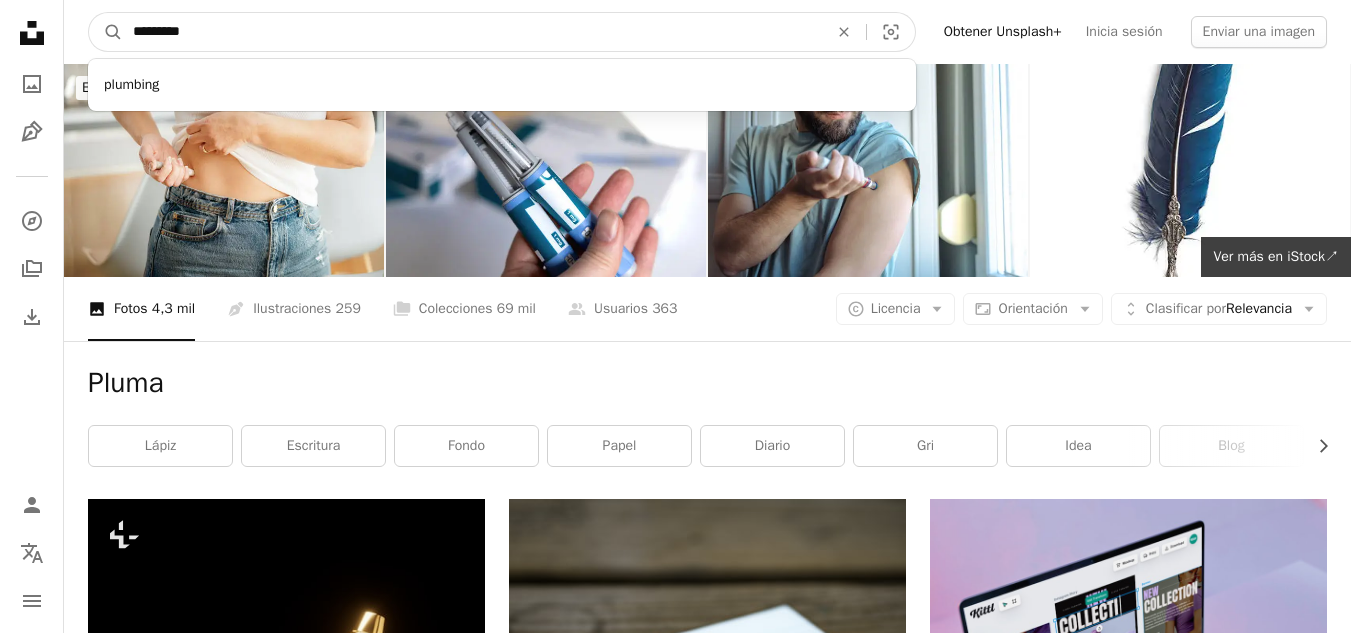 type on "**********" 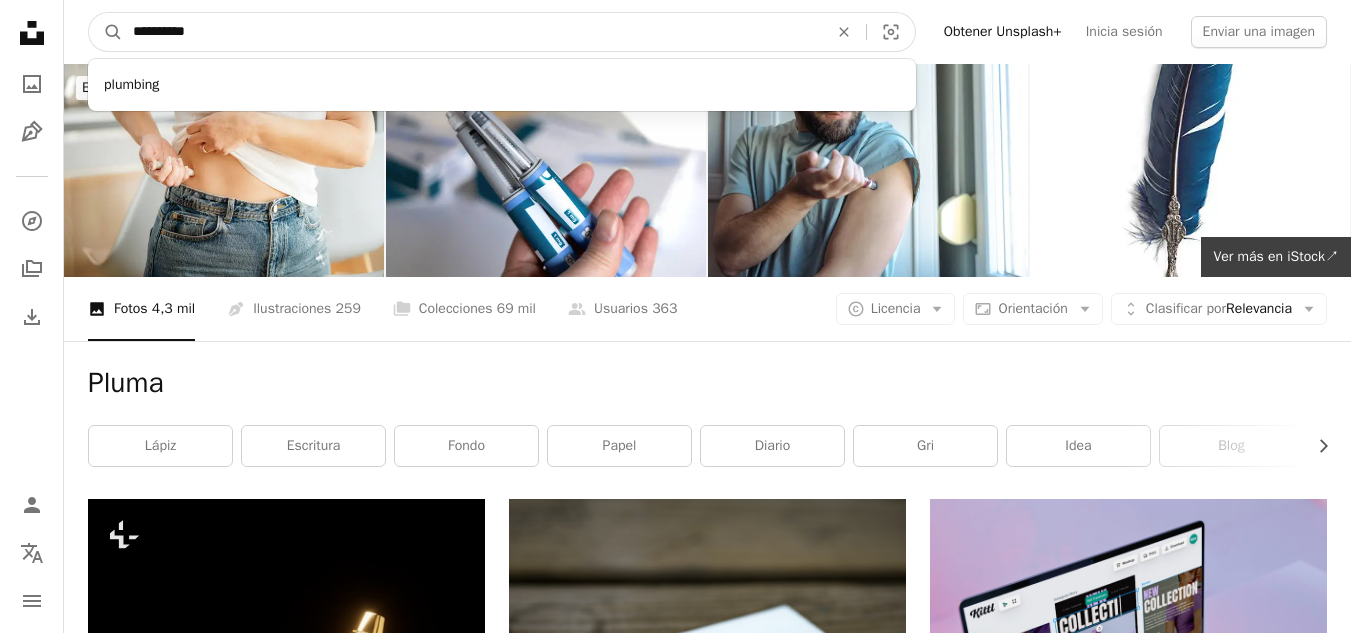 click on "A magnifying glass" at bounding box center [106, 32] 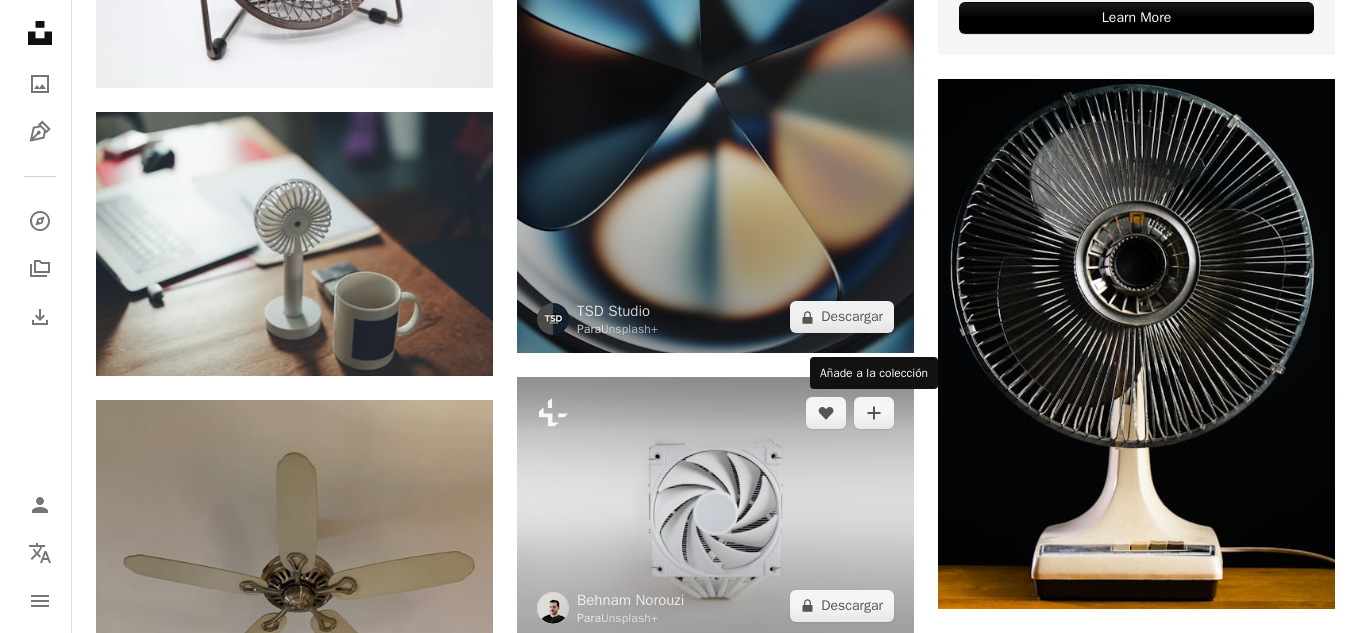 scroll, scrollTop: 1000, scrollLeft: 0, axis: vertical 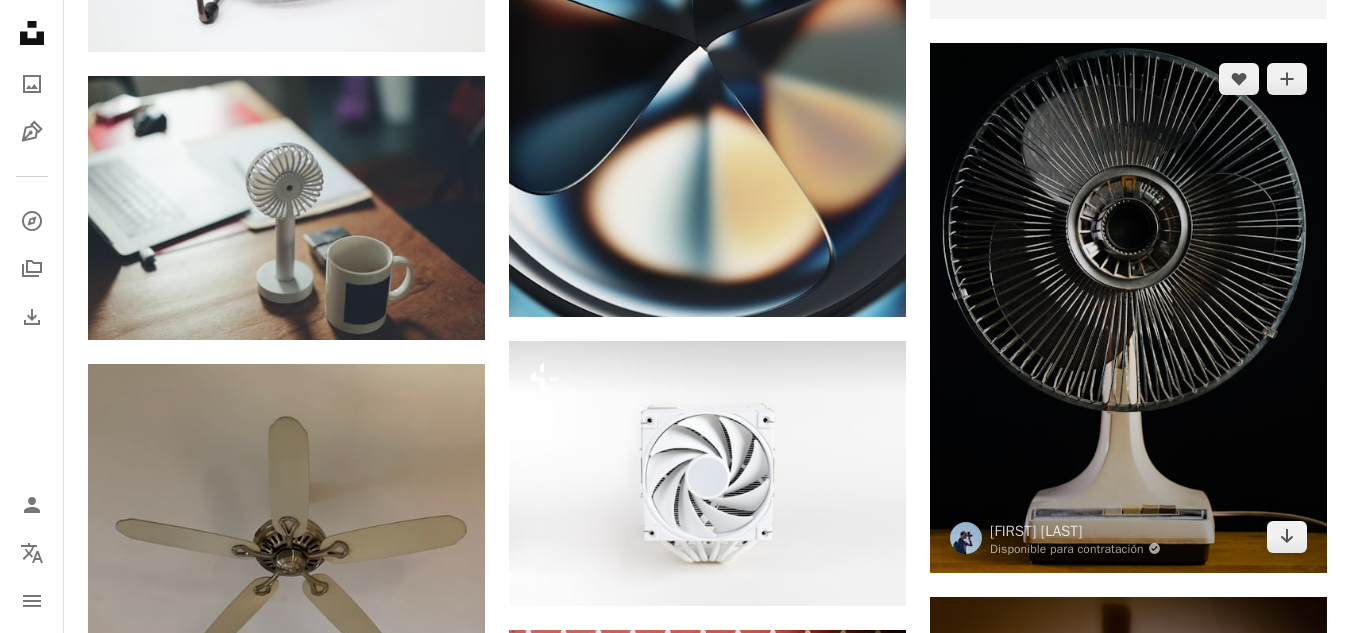 click at bounding box center [1128, 308] 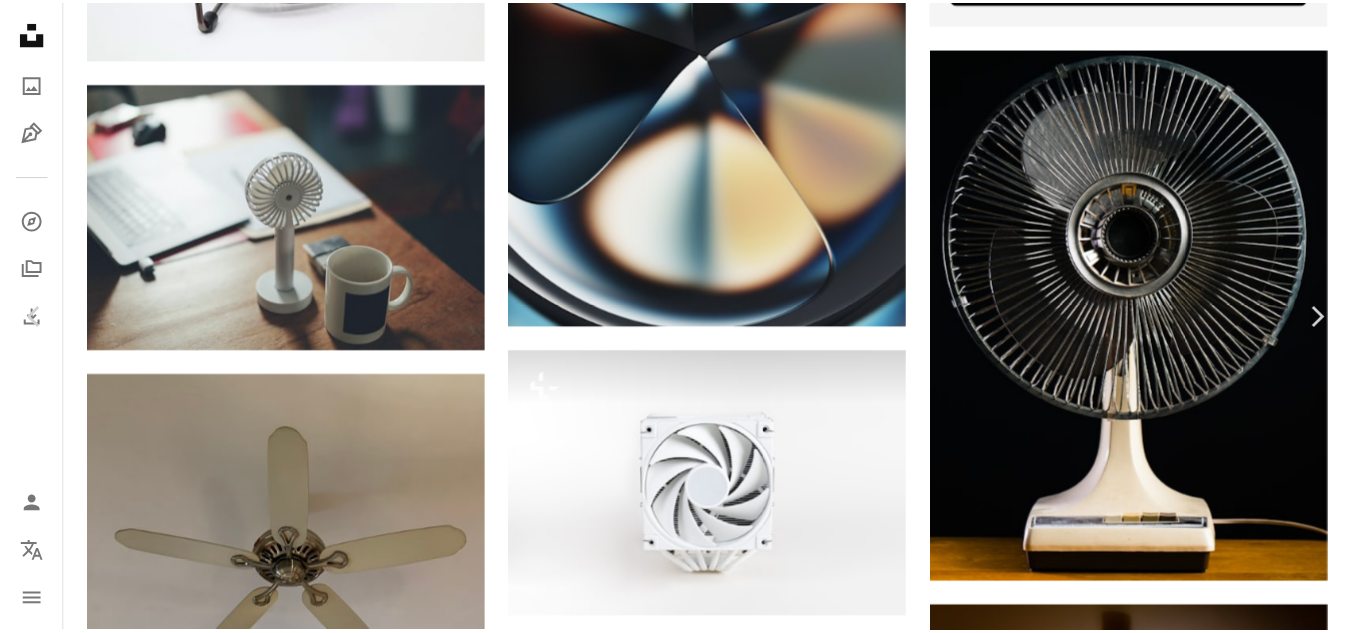 scroll, scrollTop: 0, scrollLeft: 0, axis: both 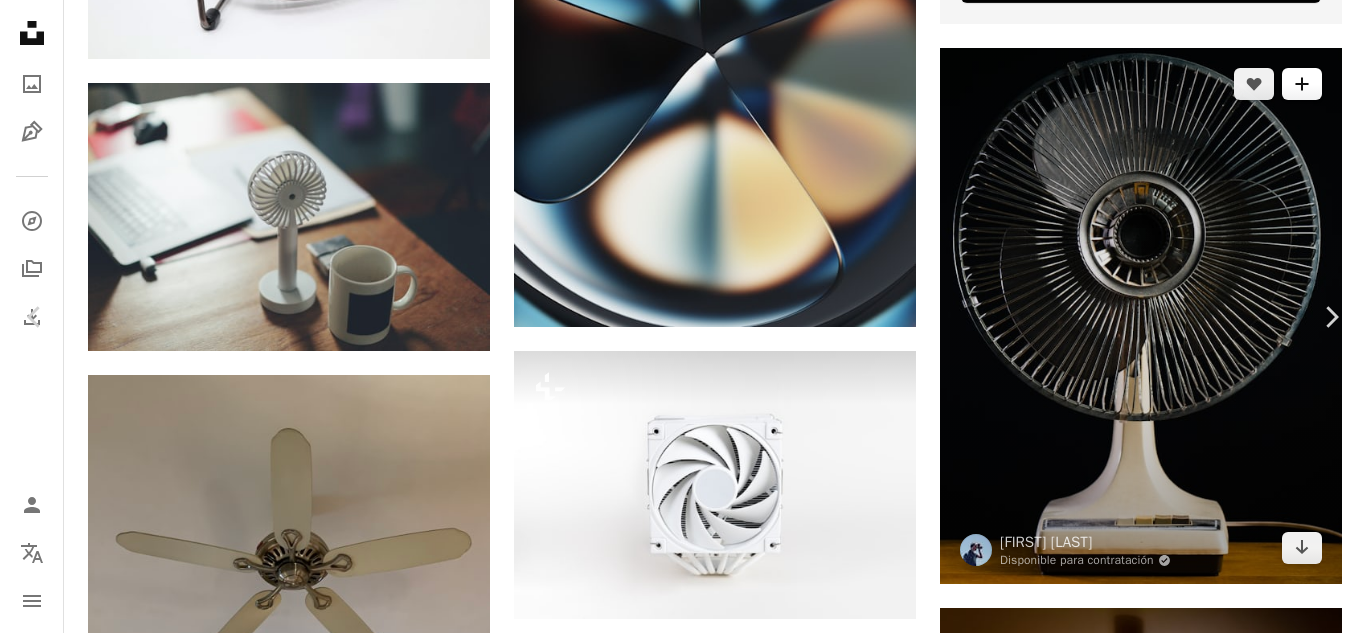 click on "An X shape Chevron left Chevron right [FIRST] [LAST] Disponible para contratación A checkmark inside of a circle A heart A plus sign Descargar gratis Chevron down Zoom in Visualizaciones 1.329.689 Descargas 12.458 A forward-right arrow Compartir Info icon Información More Actions Calendar outlined Publicado el  6 de agosto de 2019 Camera Panasonic, DC-GH5 Safety Uso gratuito bajo la  Licencia Unsplash fondo negro gris vendimia naranja electrónico viejo abanicar polvoriento foto de estudio ventilador de escritorio lámpara candelabro ventilador eléctrico Imágenes de dominio público Explora imágenes premium relacionadas en iStock  |  Ahorra un 20 % con el código UNSPLASH20 Ver más en iStock  ↗ Imágenes relacionadas A heart A plus sign Marcio Chagas Arrow pointing down A heart A plus sign Dineshkumar M Disponible para contratación A checkmark inside of a circle Arrow pointing down Plus sign for Unsplash+ A heart A plus sign Luke Thornton Para  Unsplash+ A lock Descargar A heart A plus sign A heart" at bounding box center (683, 3677) 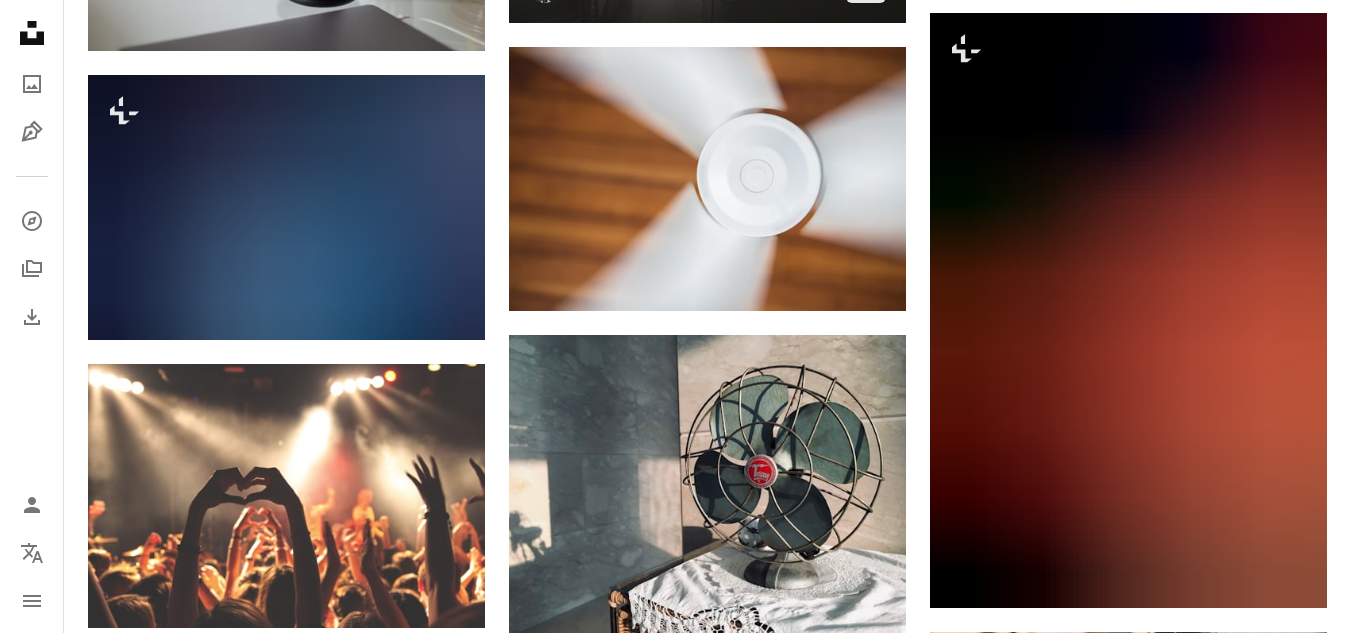 scroll, scrollTop: 2500, scrollLeft: 0, axis: vertical 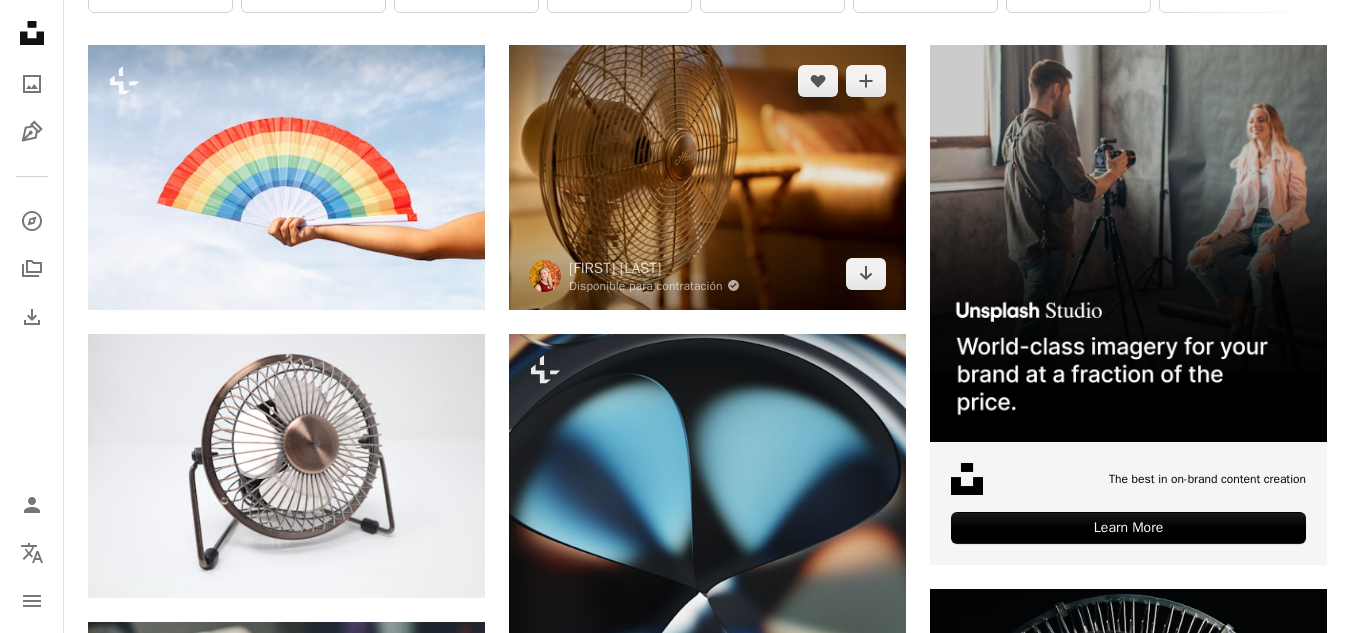 click at bounding box center (707, 177) 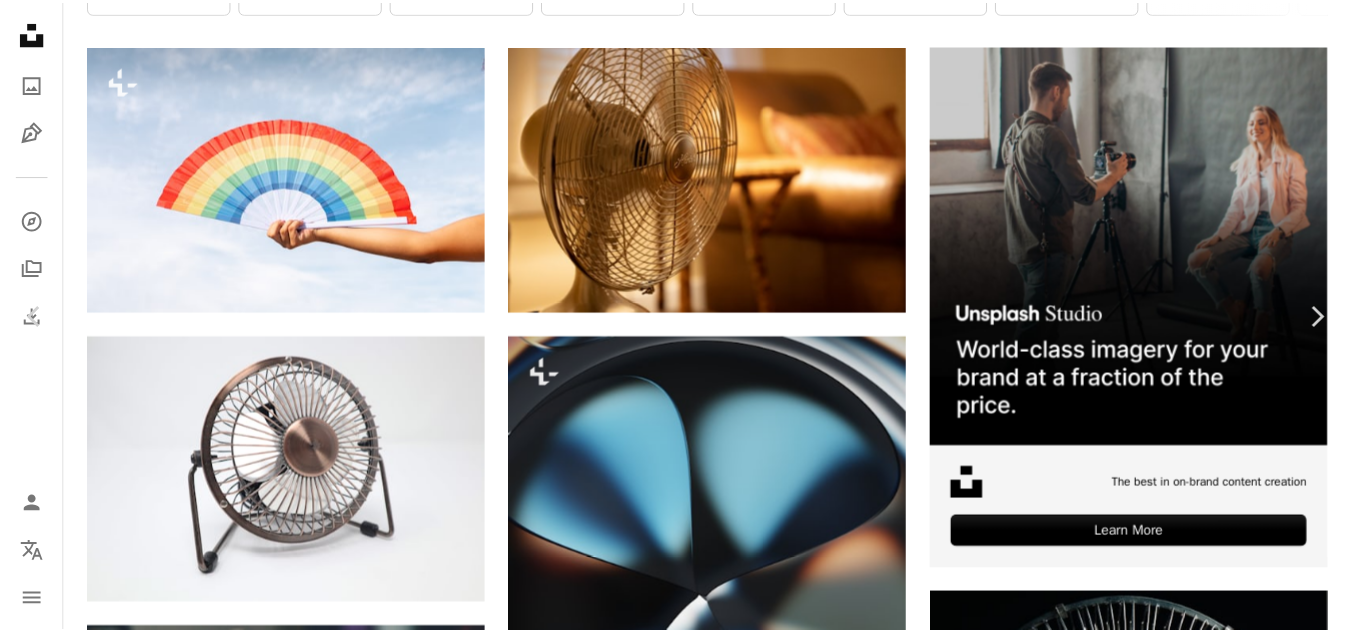 scroll, scrollTop: 0, scrollLeft: 0, axis: both 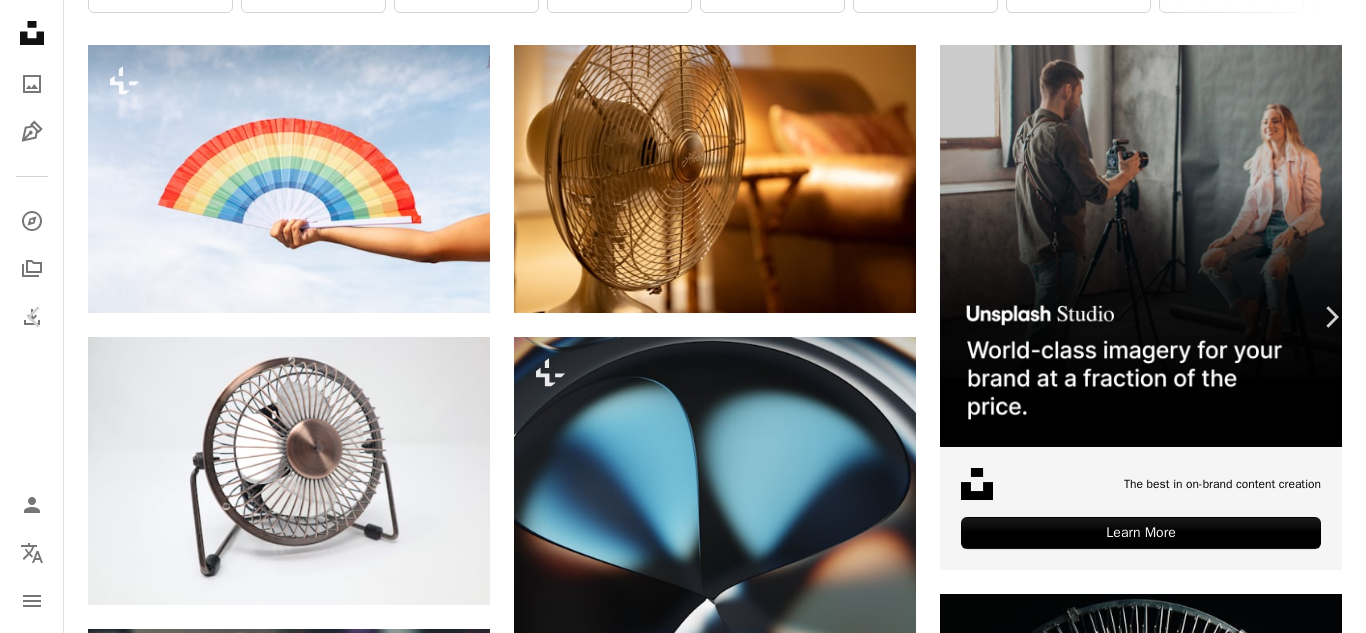 click on "Descargar gratis" at bounding box center [1160, 3954] 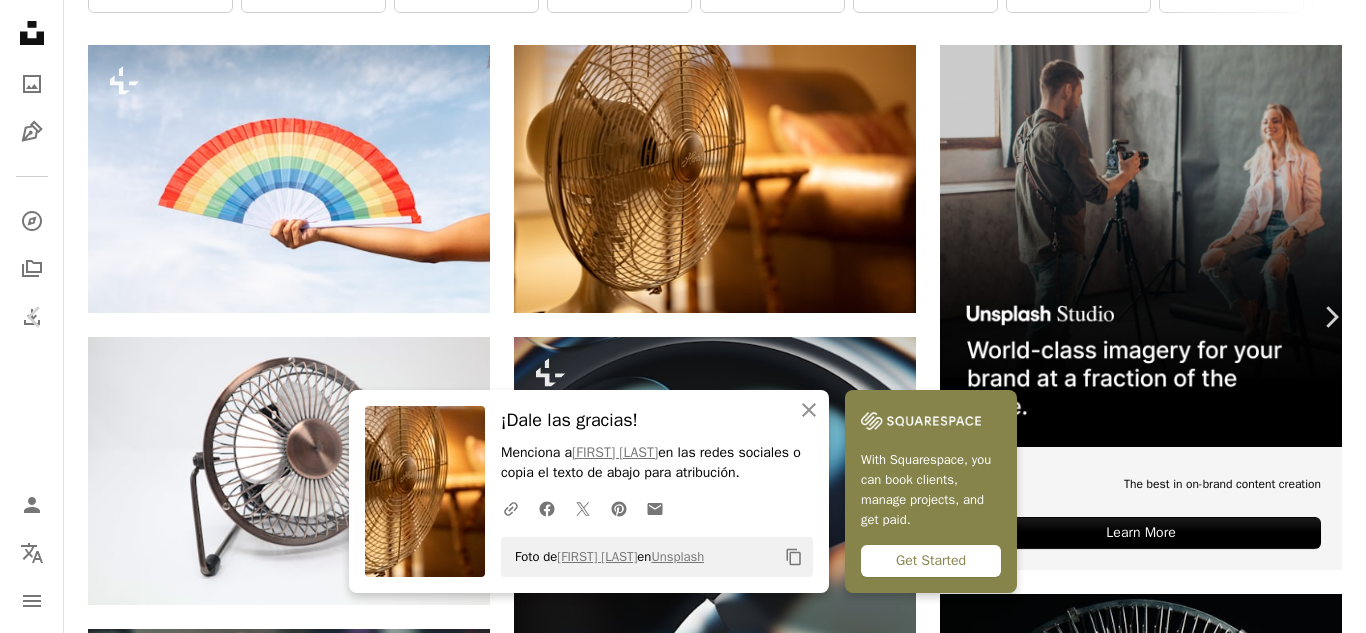 click on "An X shape Chevron left Chevron right An X shape Cerrar ¡Dale las gracias! Menciona a  [FIRST] [LAST]  en las redes sociales o copia el texto de abajo para atribución. A URL sharing icon (chains) Facebook icon X (formerly Twitter) icon Pinterest icon An envelope Foto de  [FIRST] [LAST]  en  Unsplash
Copy content With Squarespace, you can book clients, manage projects, and get paid. Get Started [FIRST] [LAST] Disponible para contratación A checkmark inside of a circle A heart A plus sign Descargar gratis Chevron down Zoom in Visualizaciones 856.859 Descargas 9822 A forward-right arrow Compartir Info icon Información More Actions Calendar outlined Publicado el  25 de septiembre de 2020 Camera Canon, EOS 6D Mark II Safety Uso gratuito bajo la  Licencia Unsplash hogar sala de estar abanicar fotografía de naturaleza muerta sillón marrón lámpara ventilador eléctrico Imágenes gratuitas Explora imágenes premium relacionadas en iStock  |  Ahorra un 20 % con el código UNSPLASH20 Ver más en iStock  ↗" at bounding box center (683, 4223) 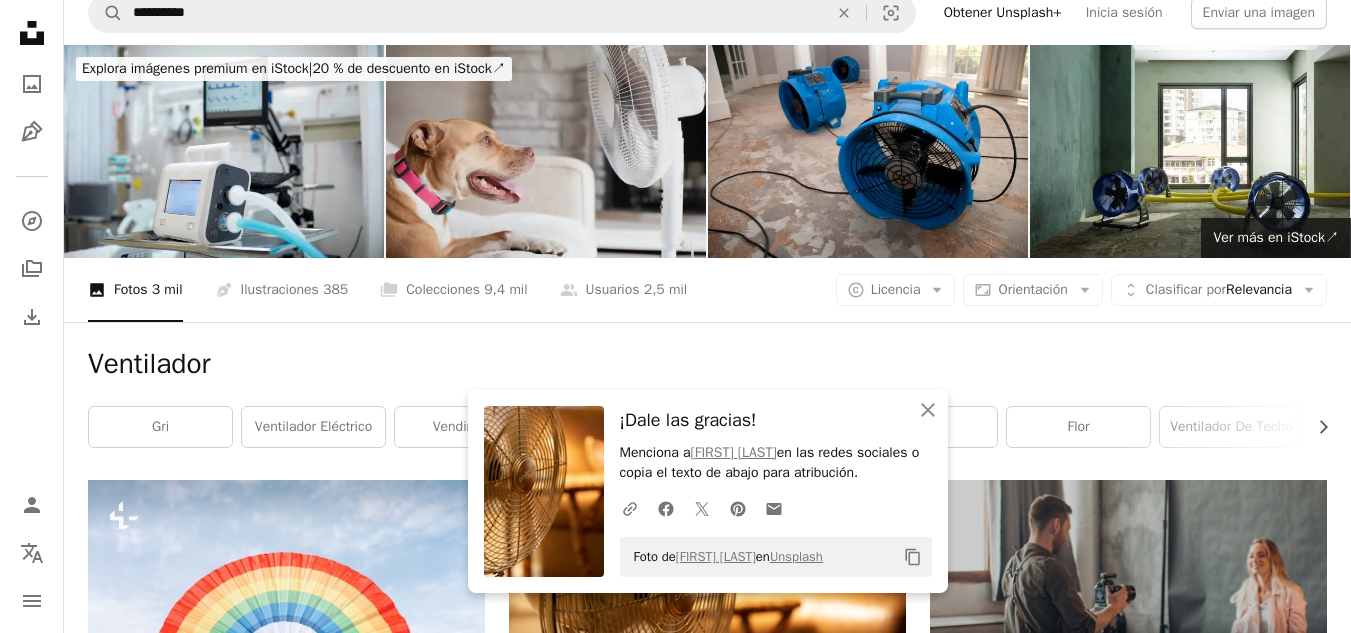 scroll, scrollTop: 0, scrollLeft: 0, axis: both 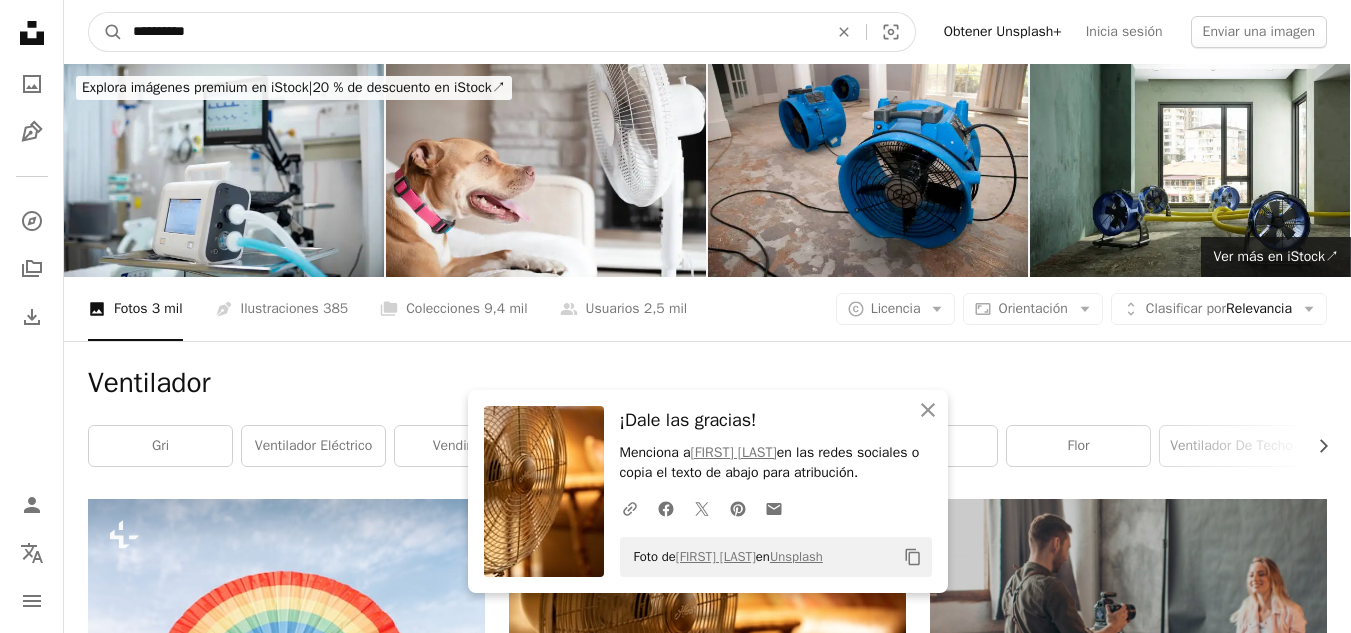 drag, startPoint x: 544, startPoint y: 34, endPoint x: 0, endPoint y: 34, distance: 544 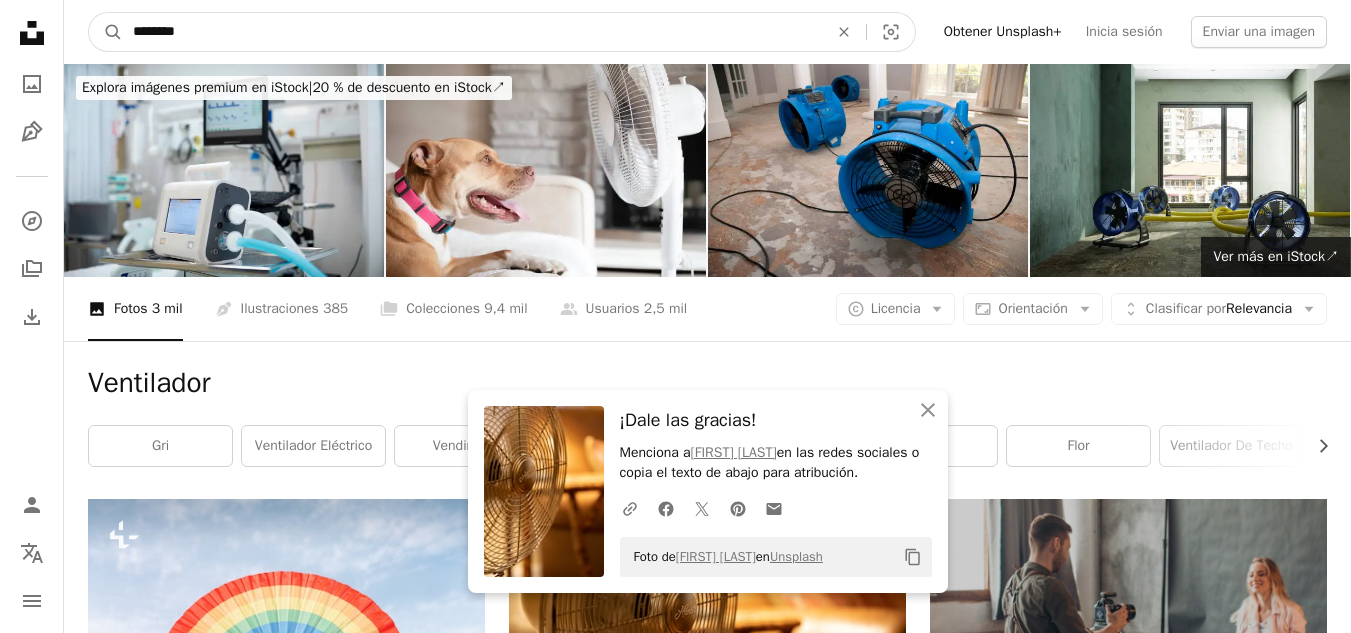 type on "********" 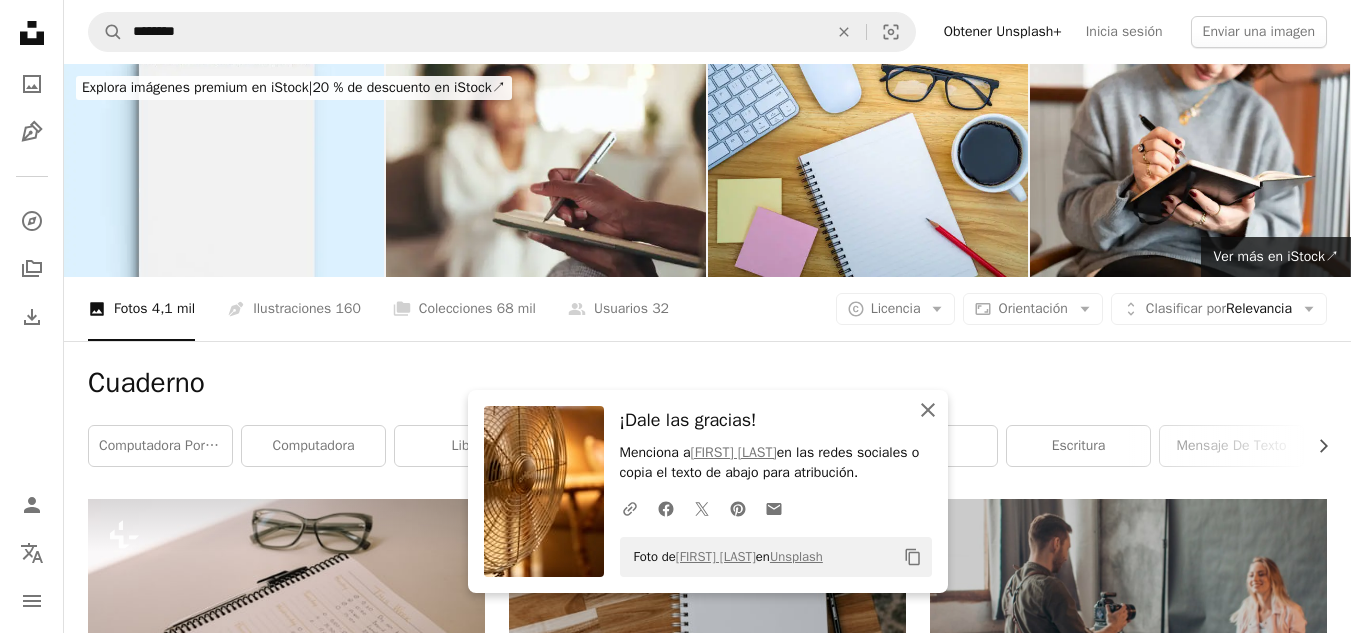 click 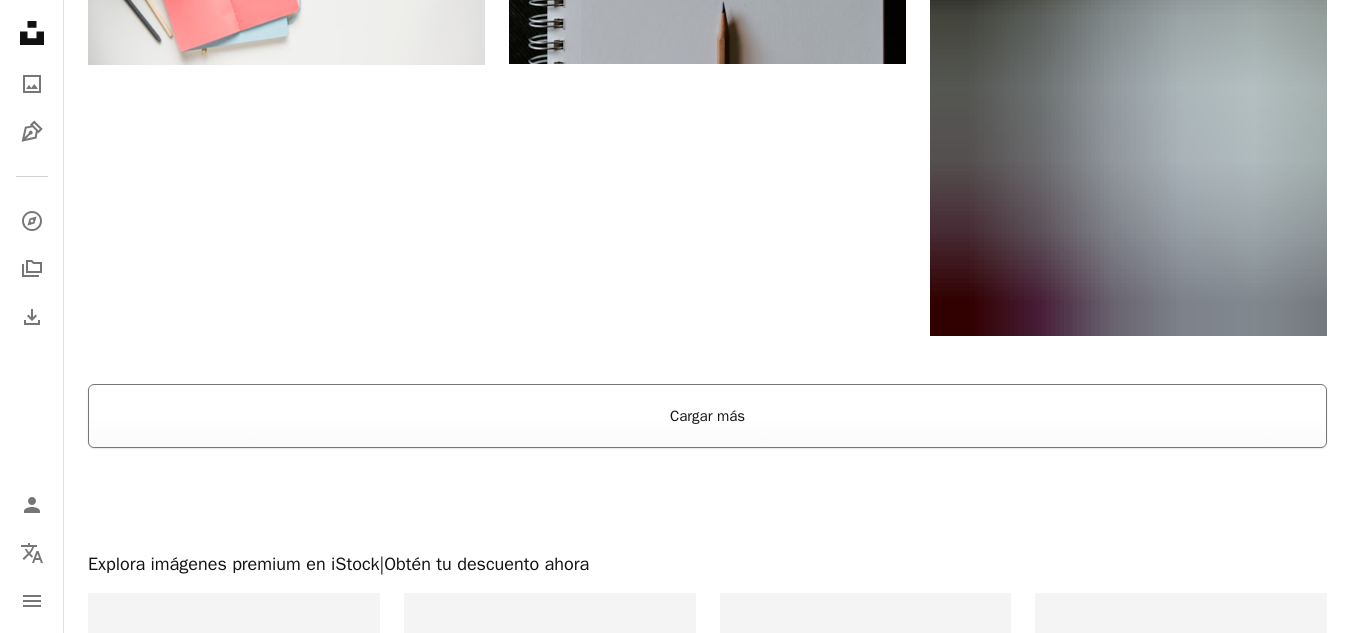 scroll, scrollTop: 3100, scrollLeft: 0, axis: vertical 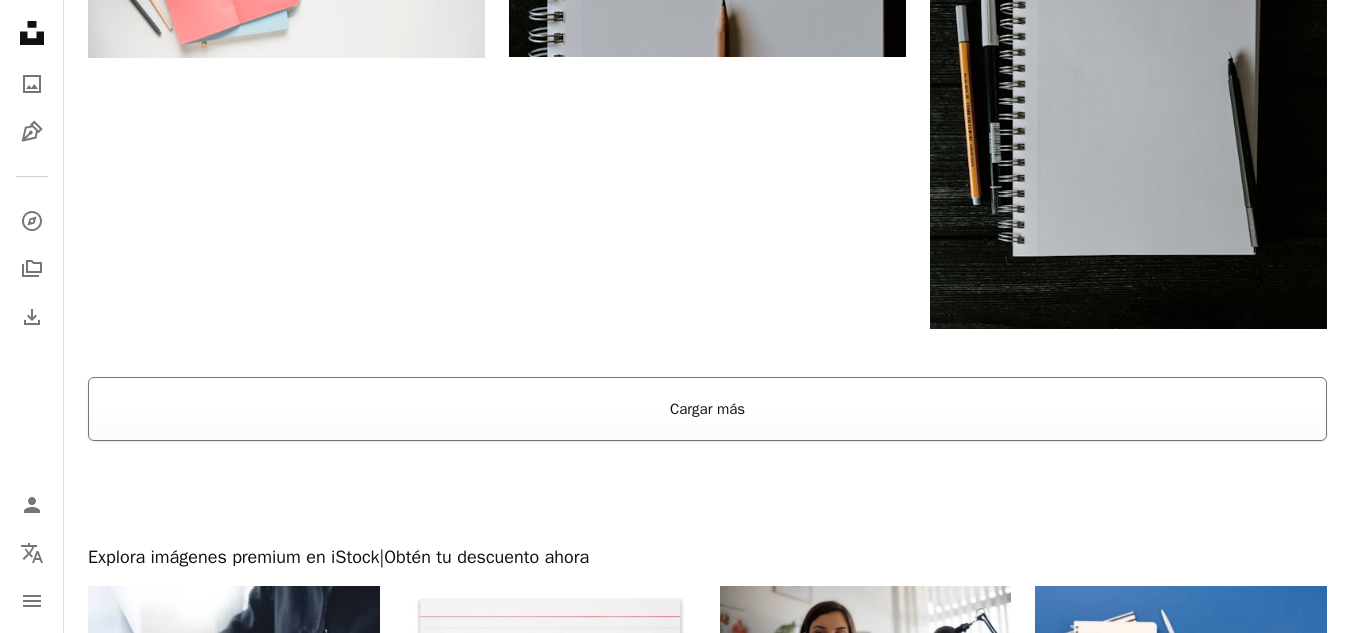 click on "Cargar más" at bounding box center (707, 409) 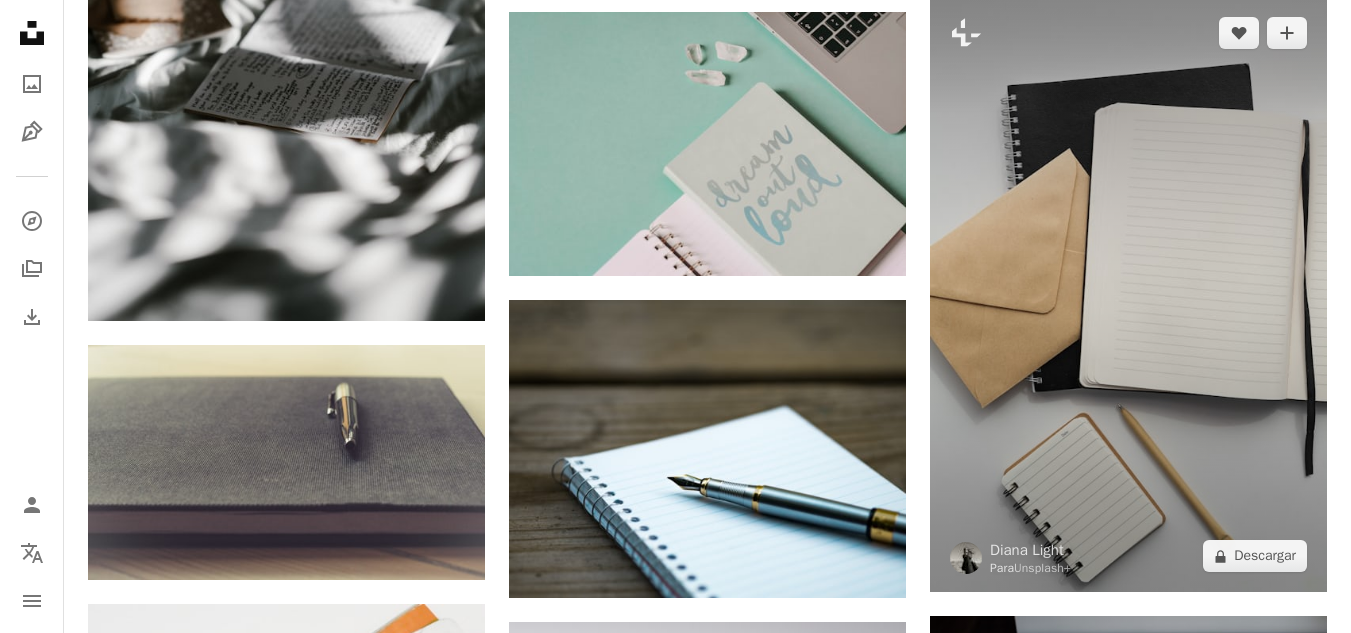scroll, scrollTop: 3500, scrollLeft: 0, axis: vertical 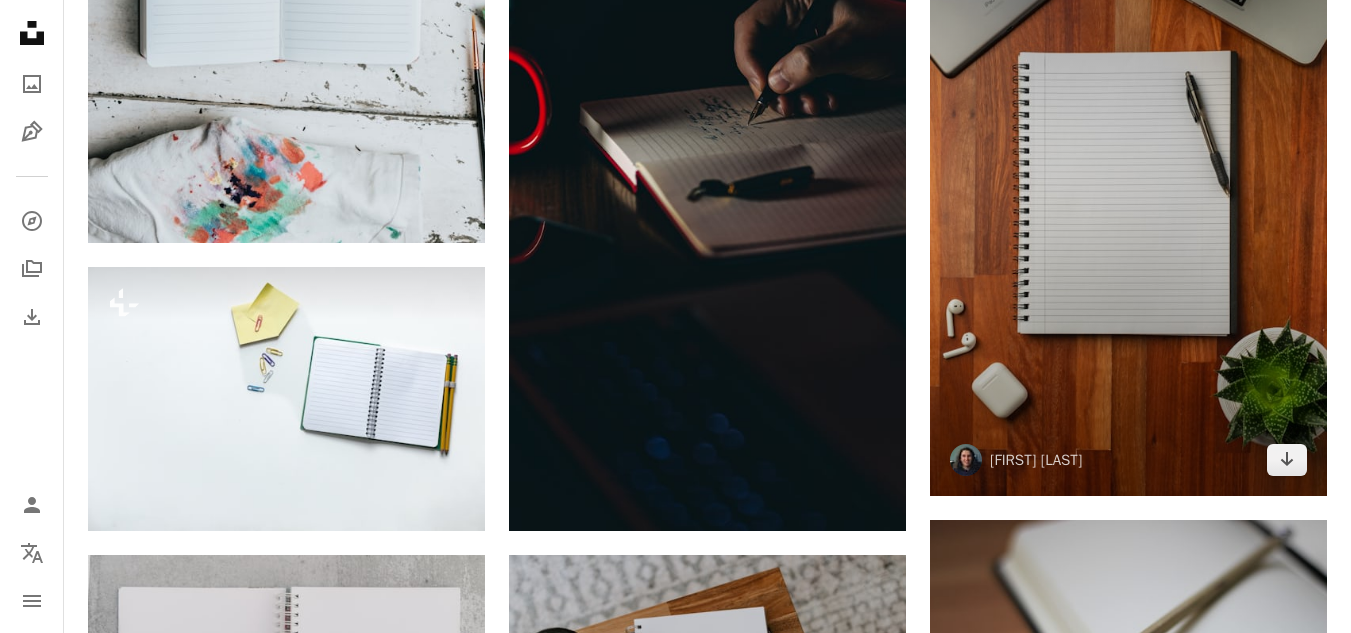 click at bounding box center [1128, 199] 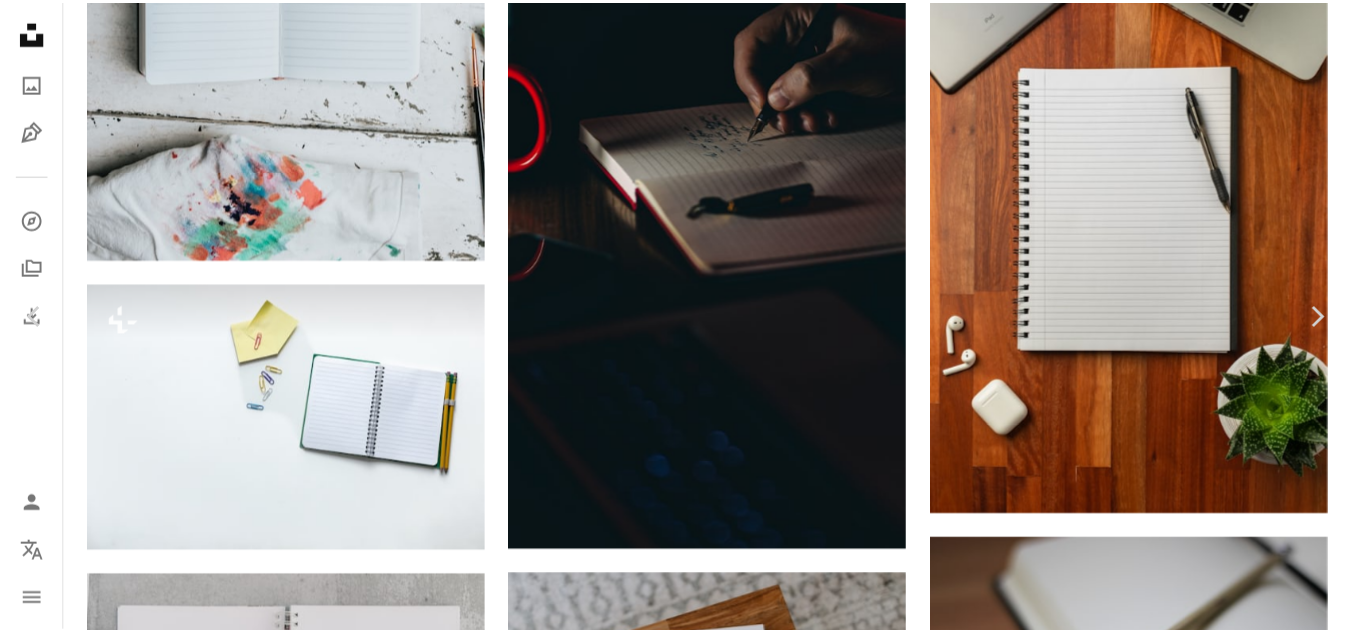 scroll, scrollTop: 0, scrollLeft: 0, axis: both 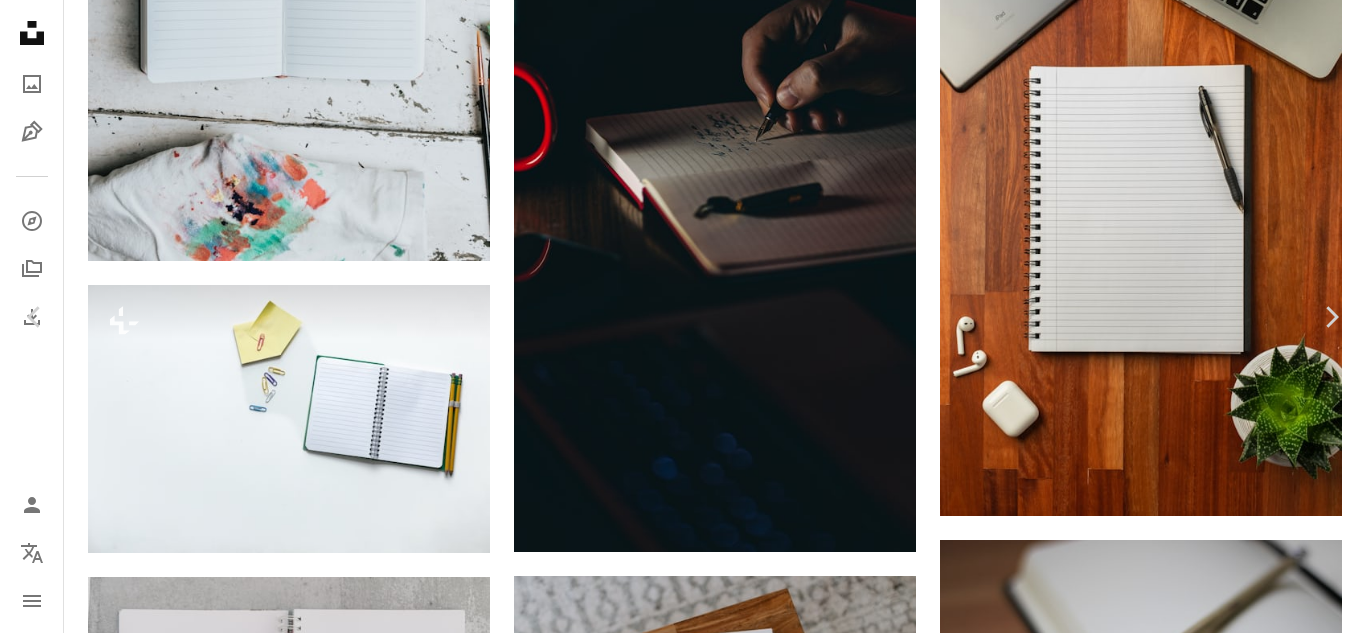 click on "Descargar gratis" at bounding box center (1160, 10931) 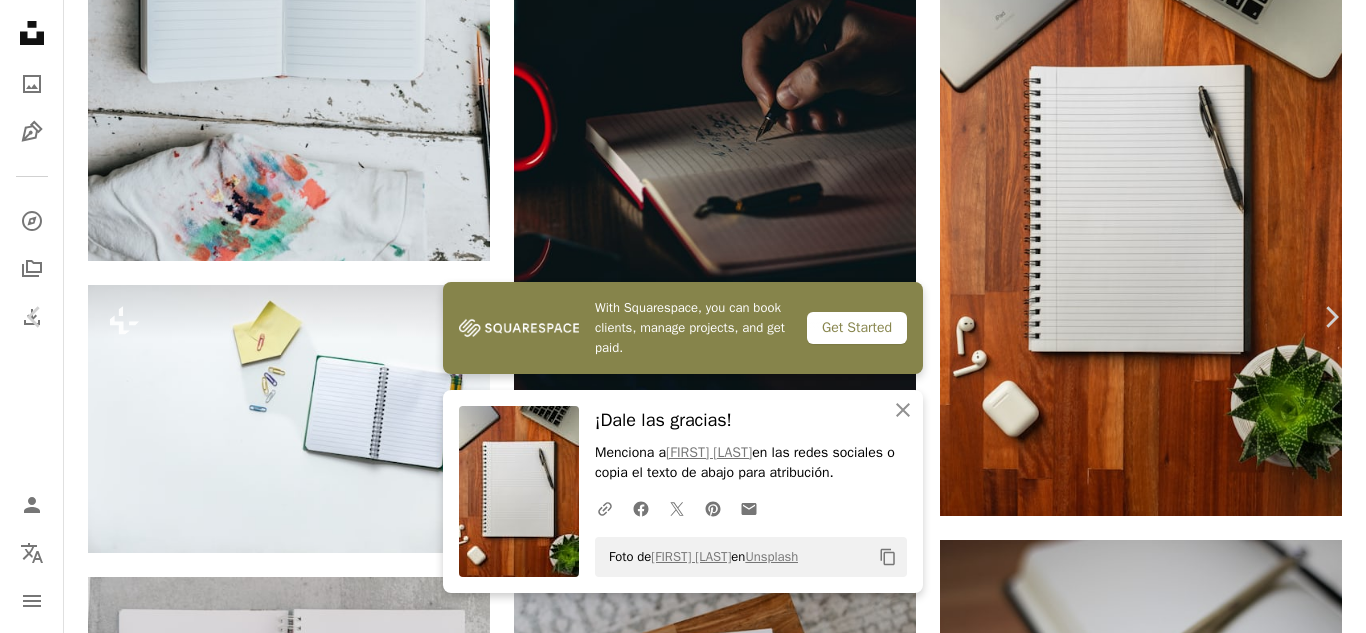 click on "An X shape Chevron left Chevron right With Squarespace, you can book clients, manage projects, and get paid. Get Started An X shape Cerrar ¡Dale las gracias! Menciona a  [FIRST] [LAST]  en las redes sociales o copia el texto de abajo para atribución. A URL sharing icon (chains) Facebook icon X (formerly Twitter) icon Pinterest icon An envelope Foto de  [FIRST] [LAST]  en  Unsplash
Copy content [FIRST] [LAST] [USERNAME] A heart A plus sign Descargar gratis Chevron down Zoom in Visualizaciones 2.232.553 Descargas 45.056 A forward-right arrow Compartir Info icon Información More Actions Calendar outlined Publicado el  5 de mayo de 2021 Camera Sony, A7R II Safety Uso gratuito bajo la  Licencia Unsplash Flatlay Tendido plano Escritorio de madera Escritorio de madera Escritorio plano Escritorio flatlay Escritorio plano ordenador papel gris madera Mensaje de texto teclado electrónica teclado hardware Hardware informático página Imágenes de Creative Commons  |  Ahorra un 20 % con el código UNSPLASH20" at bounding box center [683, 11200] 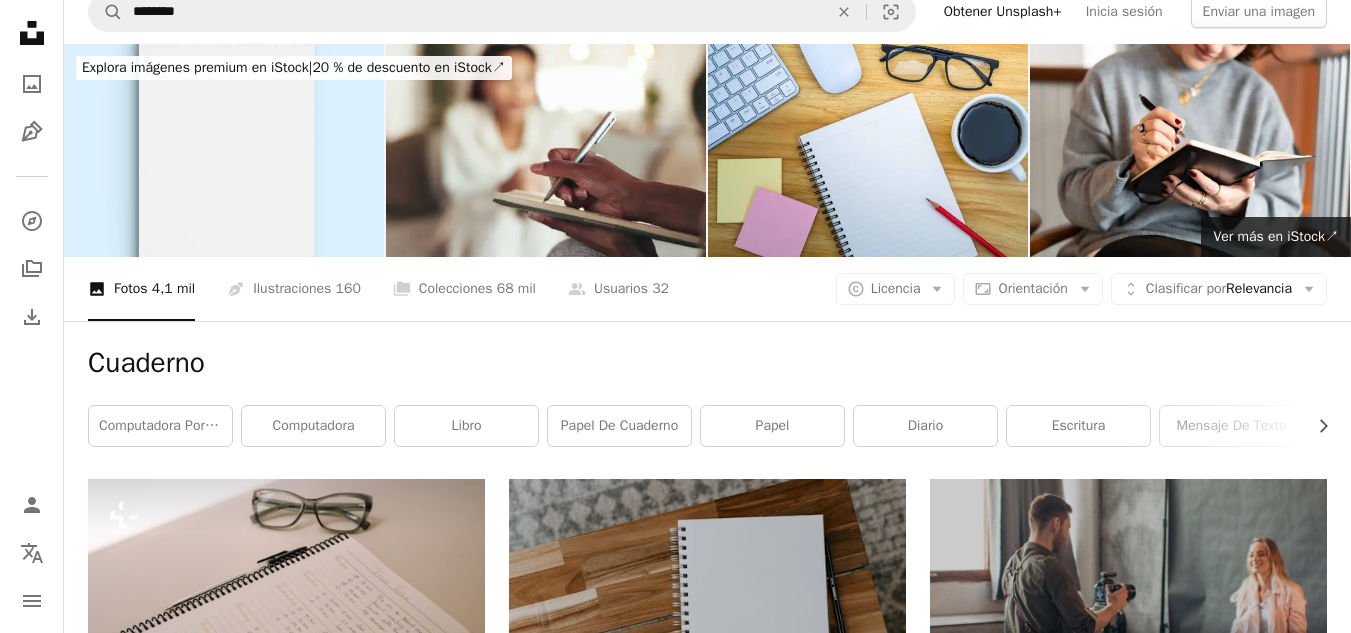 scroll, scrollTop: 0, scrollLeft: 0, axis: both 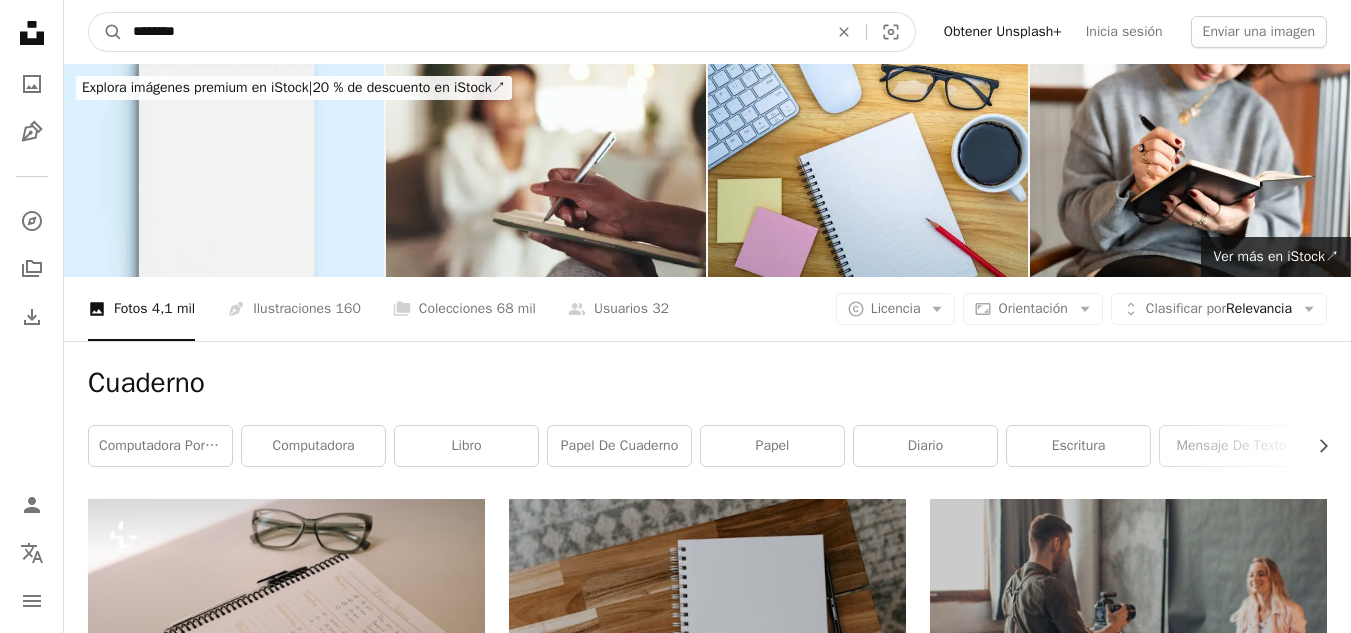 drag, startPoint x: 547, startPoint y: 15, endPoint x: 0, endPoint y: 15, distance: 547 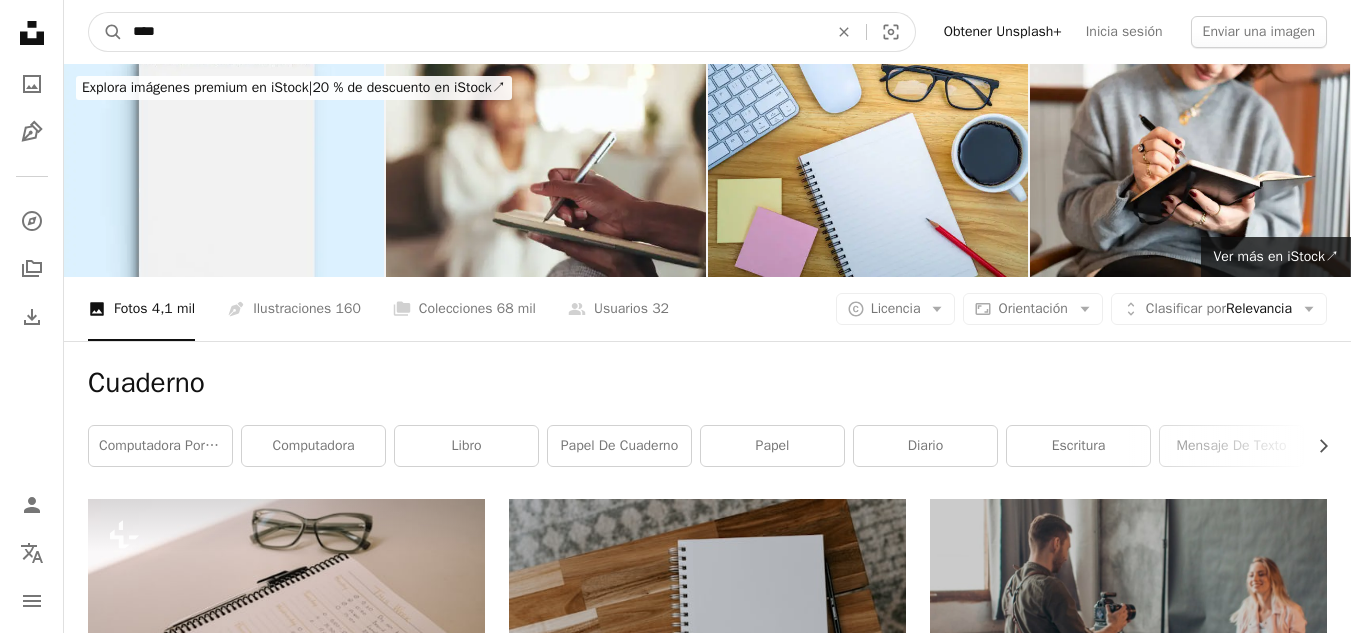 type on "*****" 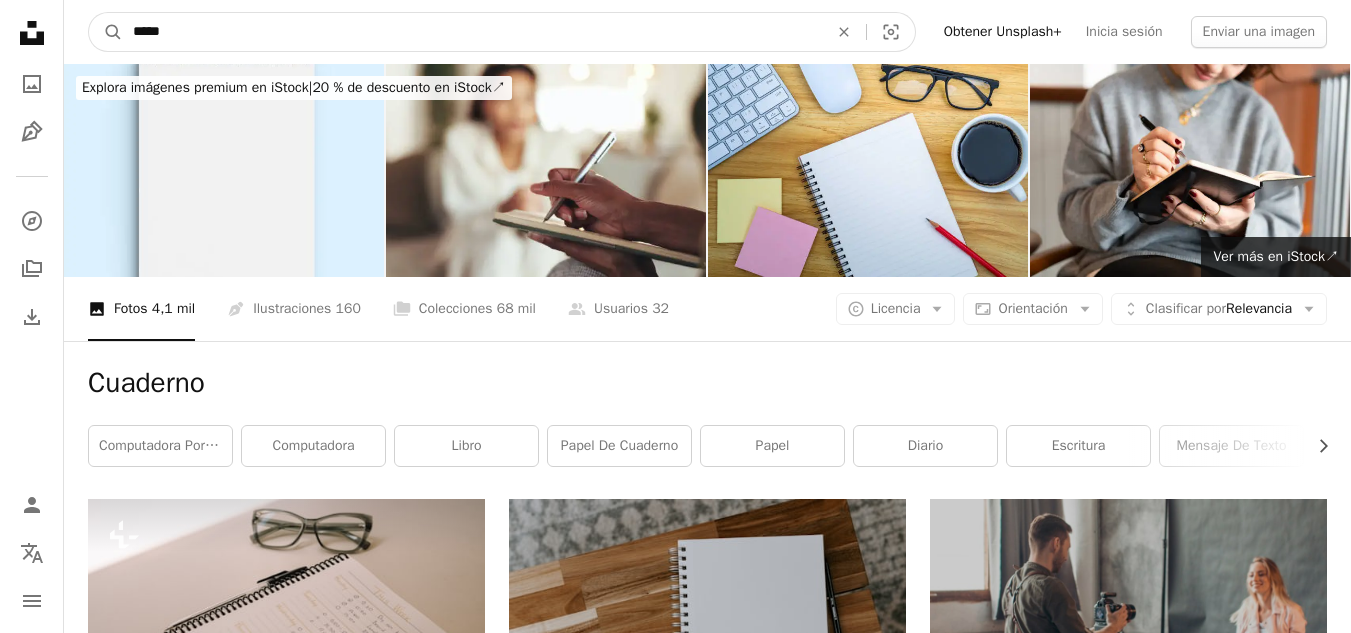 click on "A magnifying glass" at bounding box center [106, 32] 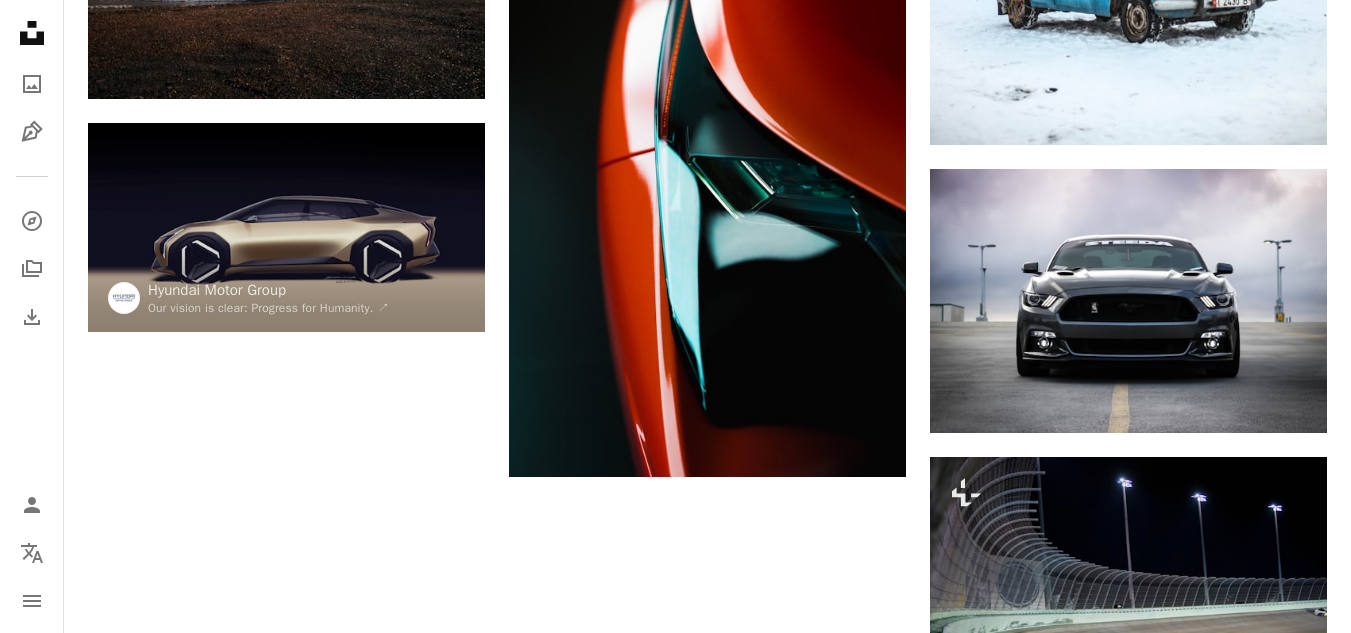 scroll, scrollTop: 2300, scrollLeft: 0, axis: vertical 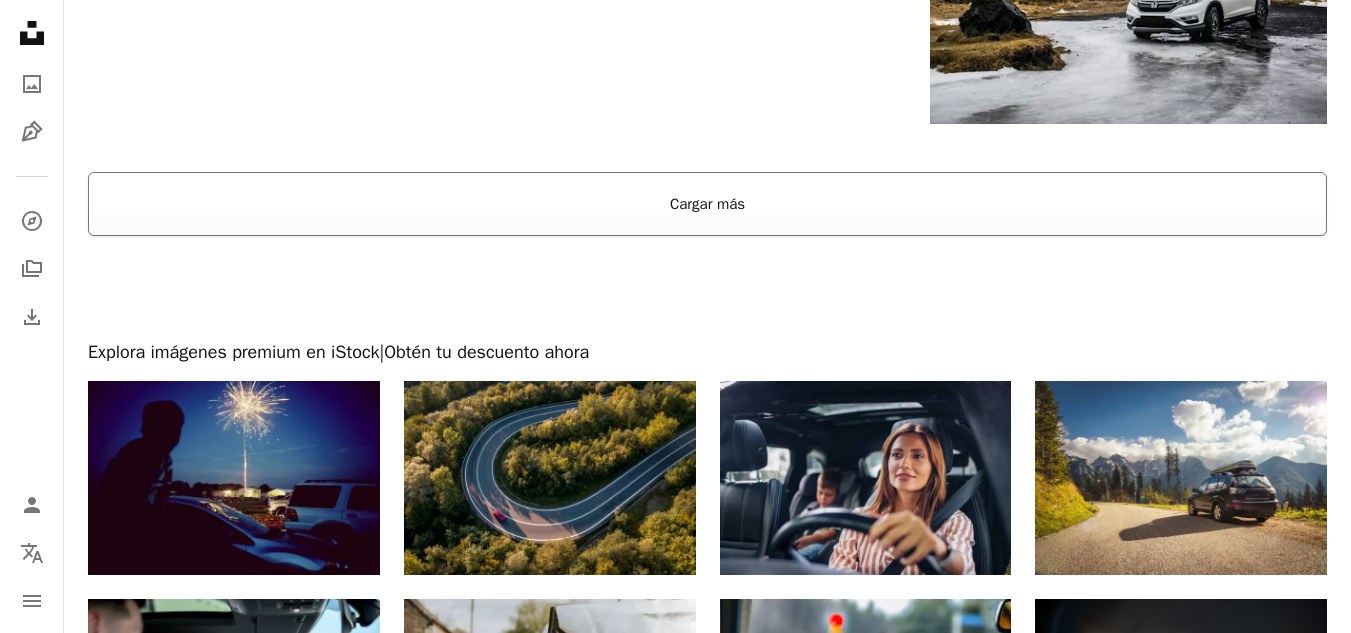 click on "Cargar más" at bounding box center [707, 204] 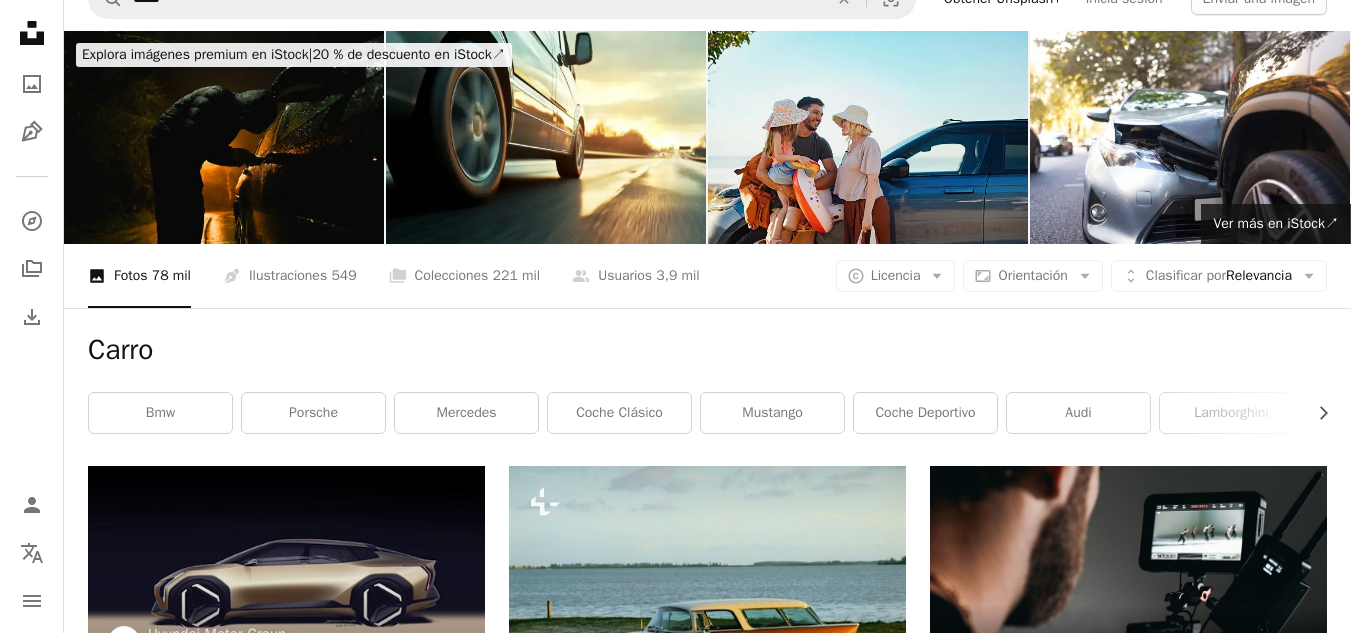 scroll, scrollTop: 0, scrollLeft: 0, axis: both 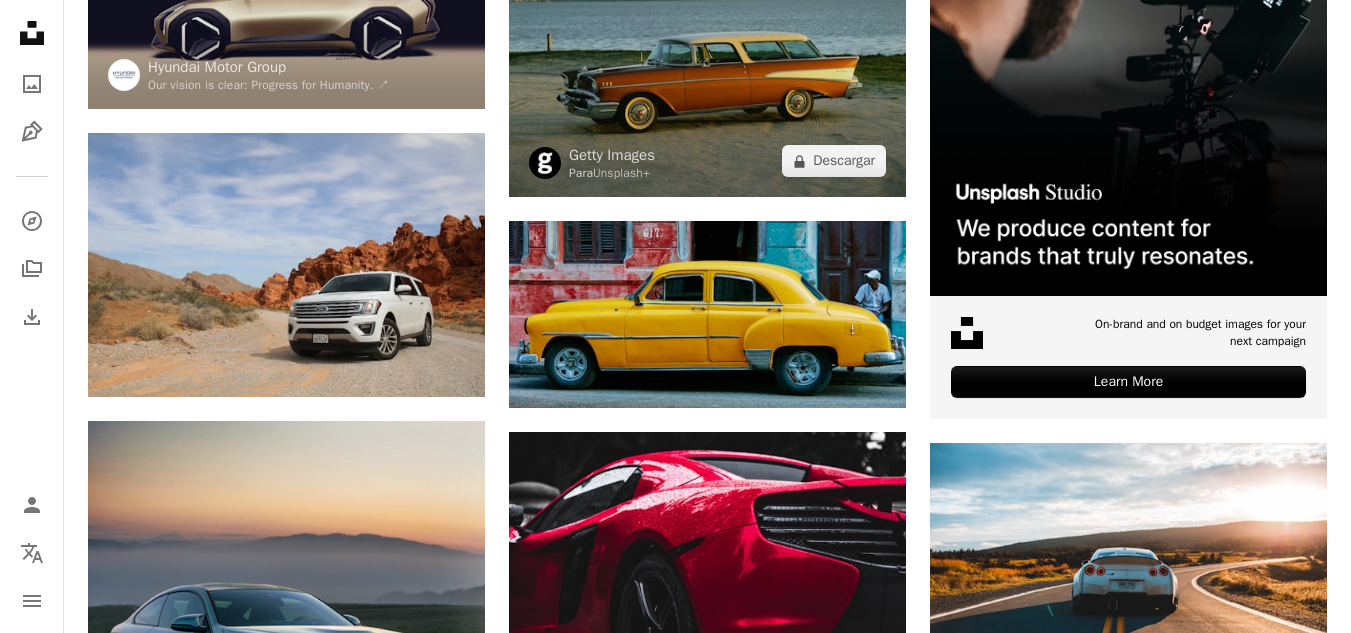 click at bounding box center (707, 48) 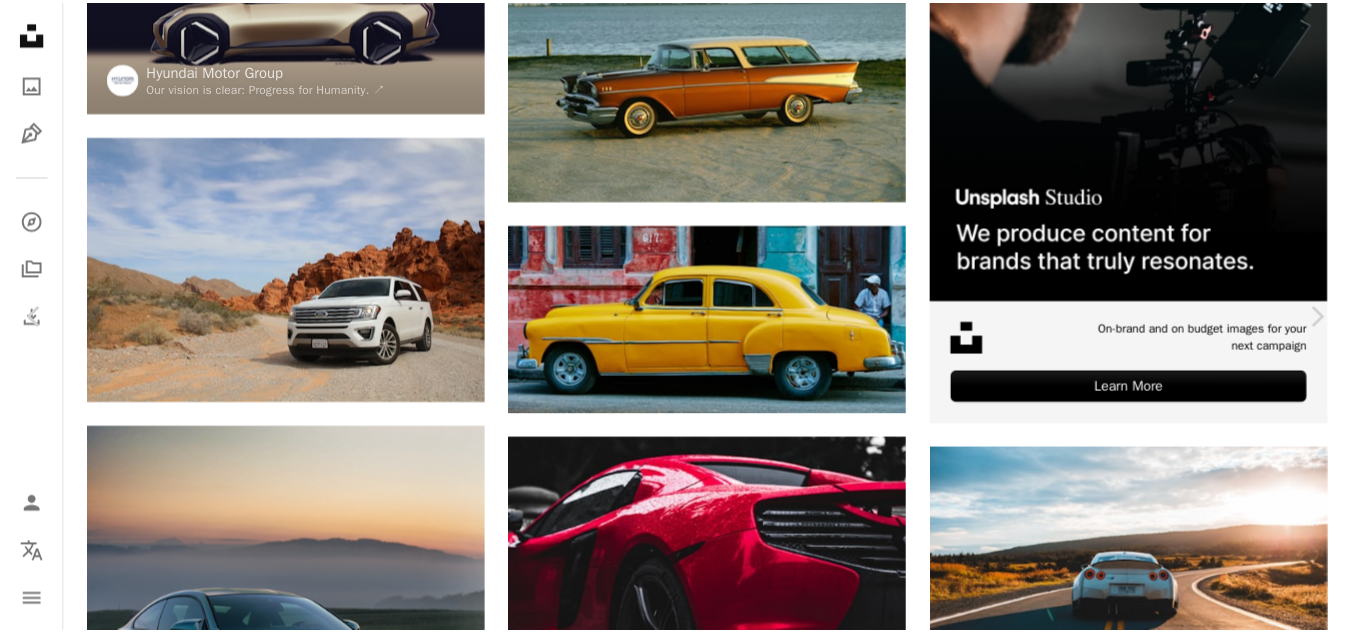 scroll, scrollTop: 200, scrollLeft: 0, axis: vertical 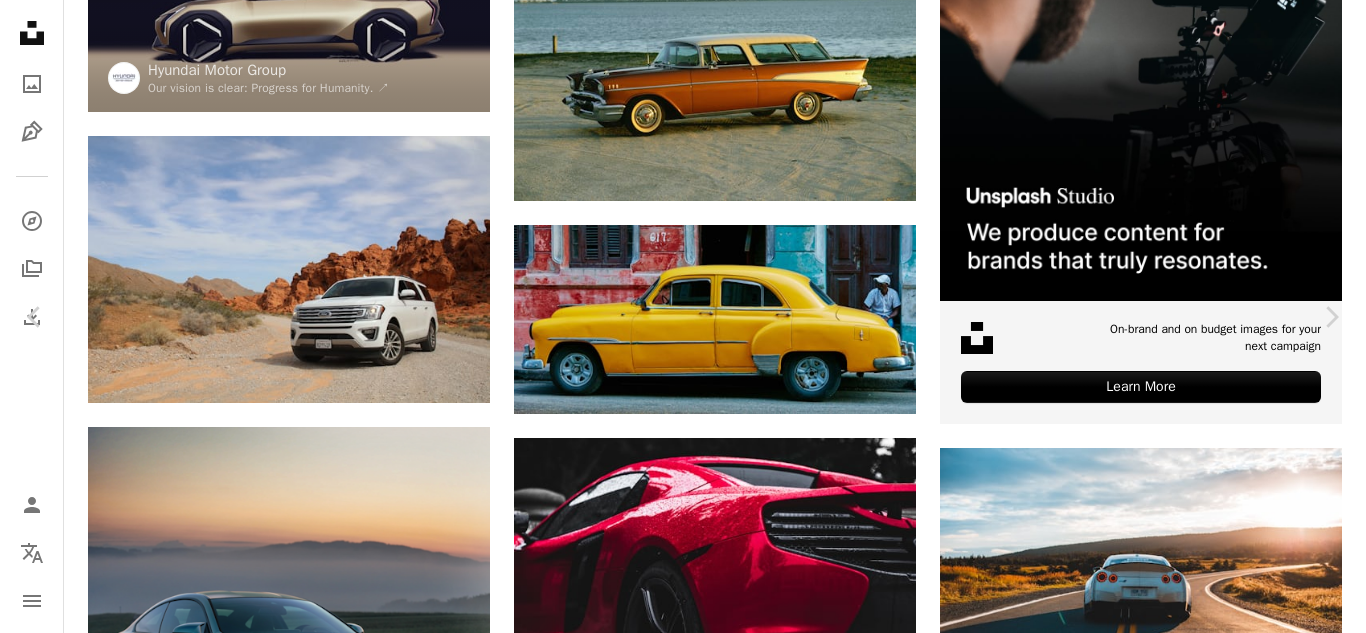 click on "An X shape Chevron left Chevron right Getty Images Para  Unsplash+ A heart A plus sign A lock Descargar Zoom in A forward-right arrow Compartir More Actions Calendar outlined Publicado el  27 de septiembre de 2022 Safety Con la  Licencia Unsplash+ coche playa mar Coches fotografía coche de época al aire libre fondos de pantalla de coches horizontal día simplicidad coche genial Década de 1950 imagen en color sin personas estilo retro familiar Modo de transporte Imágenes gratuitas Imágenes relacionadas Plus sign for Unsplash+ A heart A plus sign Getty Images Para  Unsplash+ A lock Descargar Plus sign for Unsplash+ A heart A plus sign Andrej Lišakov Para  Unsplash+ A lock Descargar Plus sign for Unsplash+ A heart A plus sign Andrej Lišakov Para  Unsplash+ A lock Descargar Plus sign for Unsplash+ A heart A plus sign Markus Spiske Para  Unsplash+ A lock Descargar Plus sign for Unsplash+ A heart A plus sign Ahmed Para  Unsplash+ A lock Descargar Plus sign for Unsplash+ A heart A plus sign A Chosen Soul Cj" at bounding box center (683, 9108) 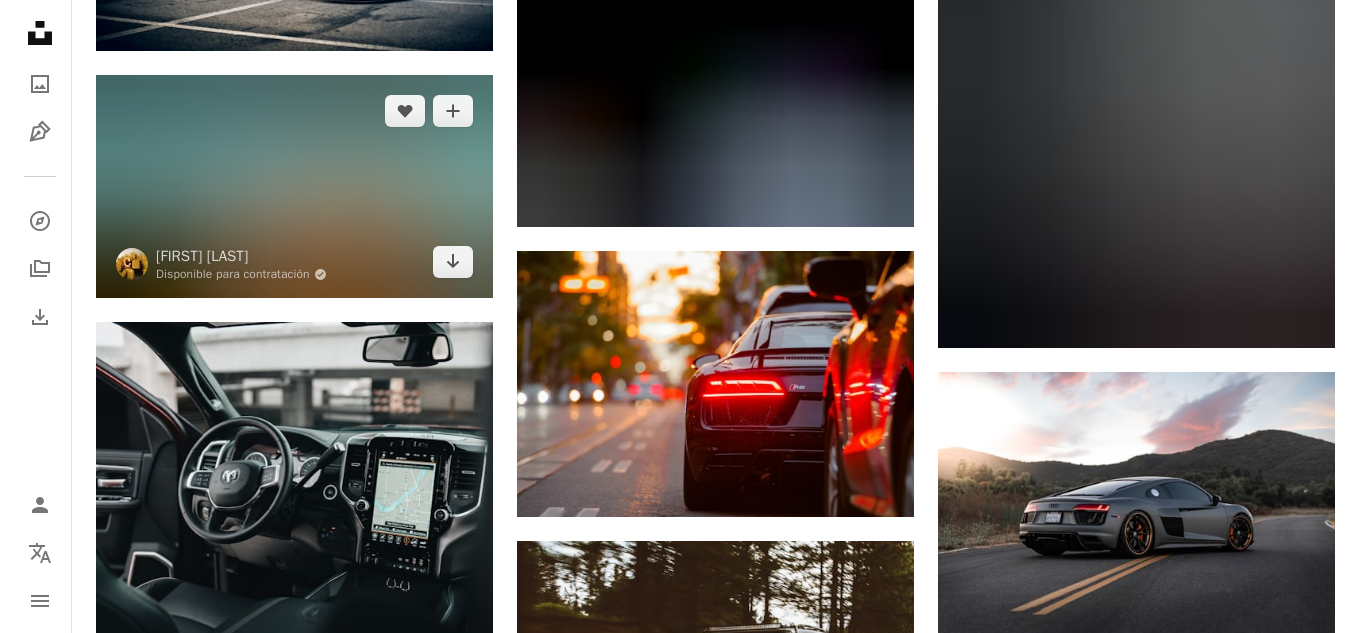 scroll, scrollTop: 4600, scrollLeft: 0, axis: vertical 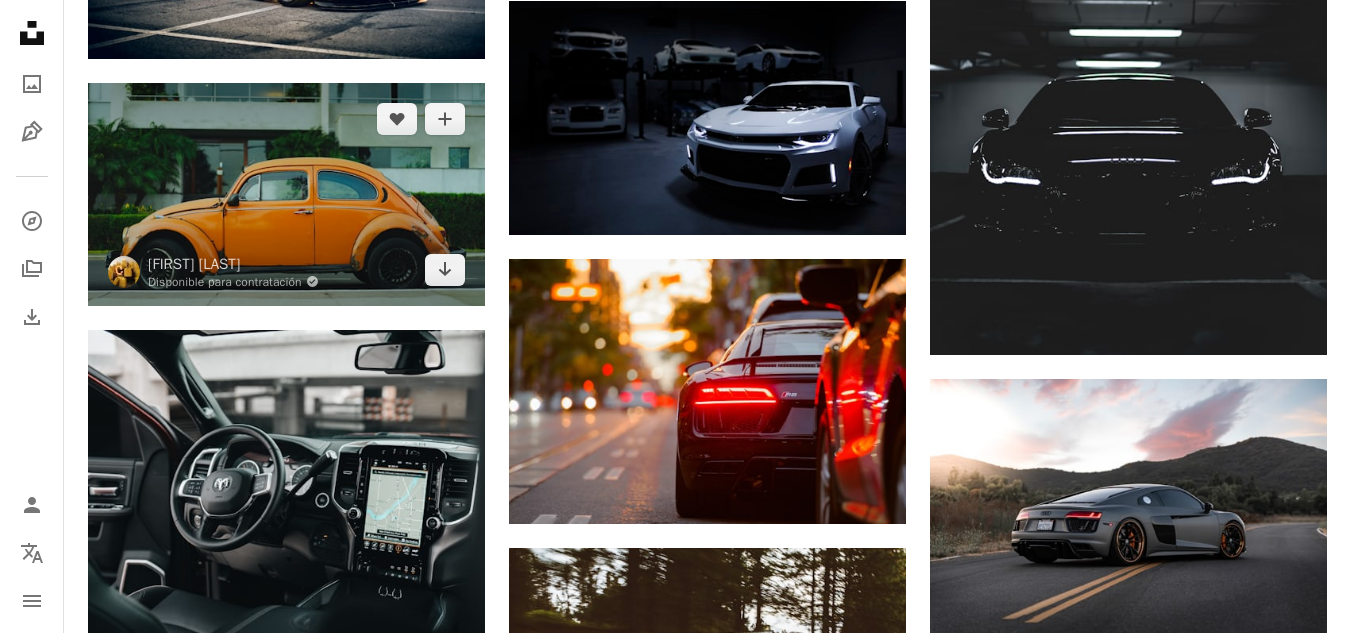 click at bounding box center [286, 194] 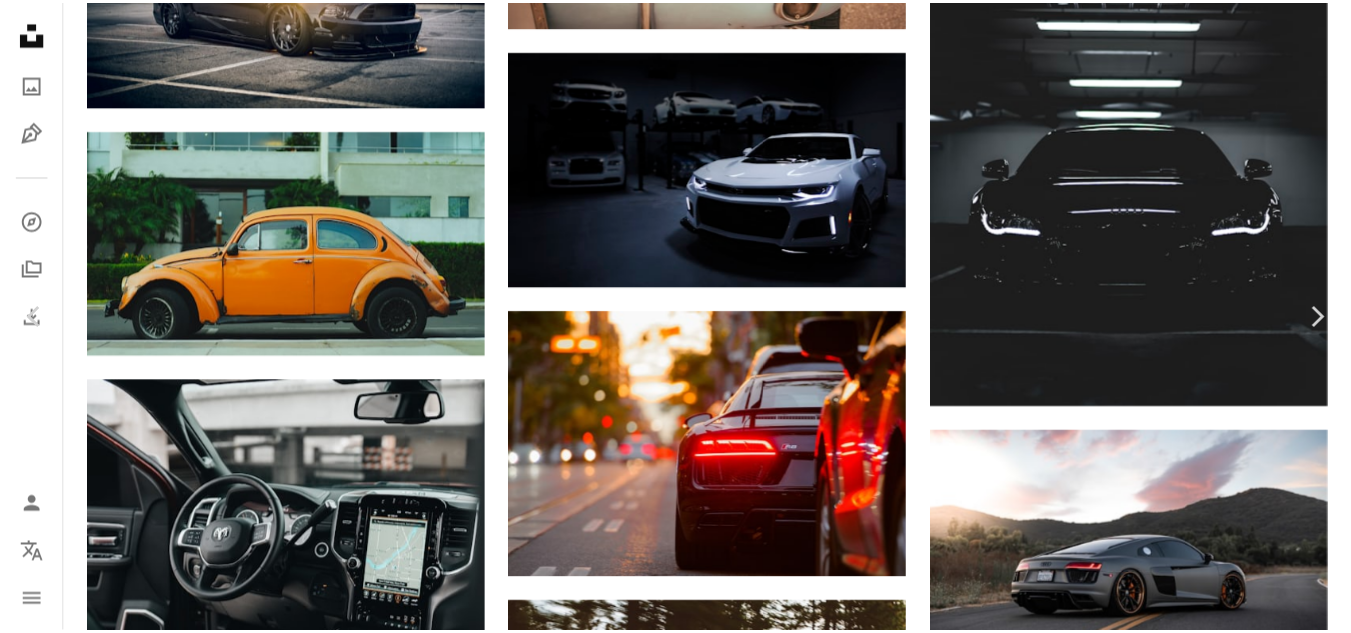 scroll, scrollTop: 0, scrollLeft: 0, axis: both 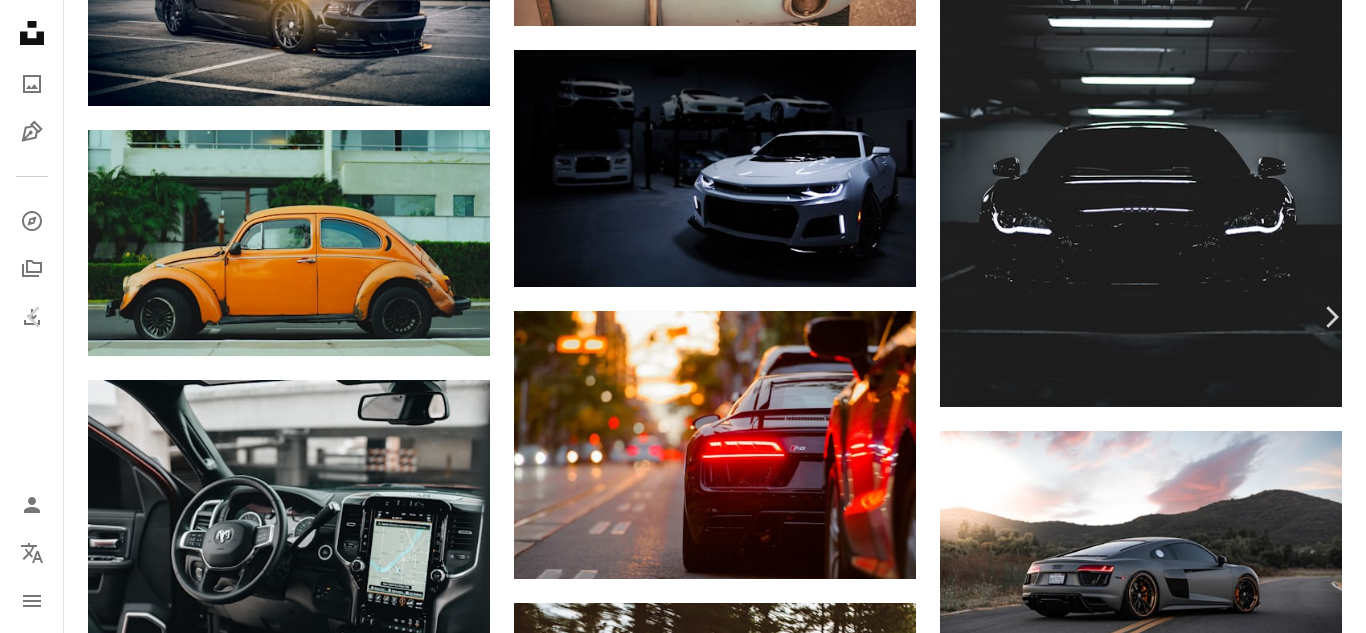 click on "Descargar gratis" at bounding box center [1160, 4839] 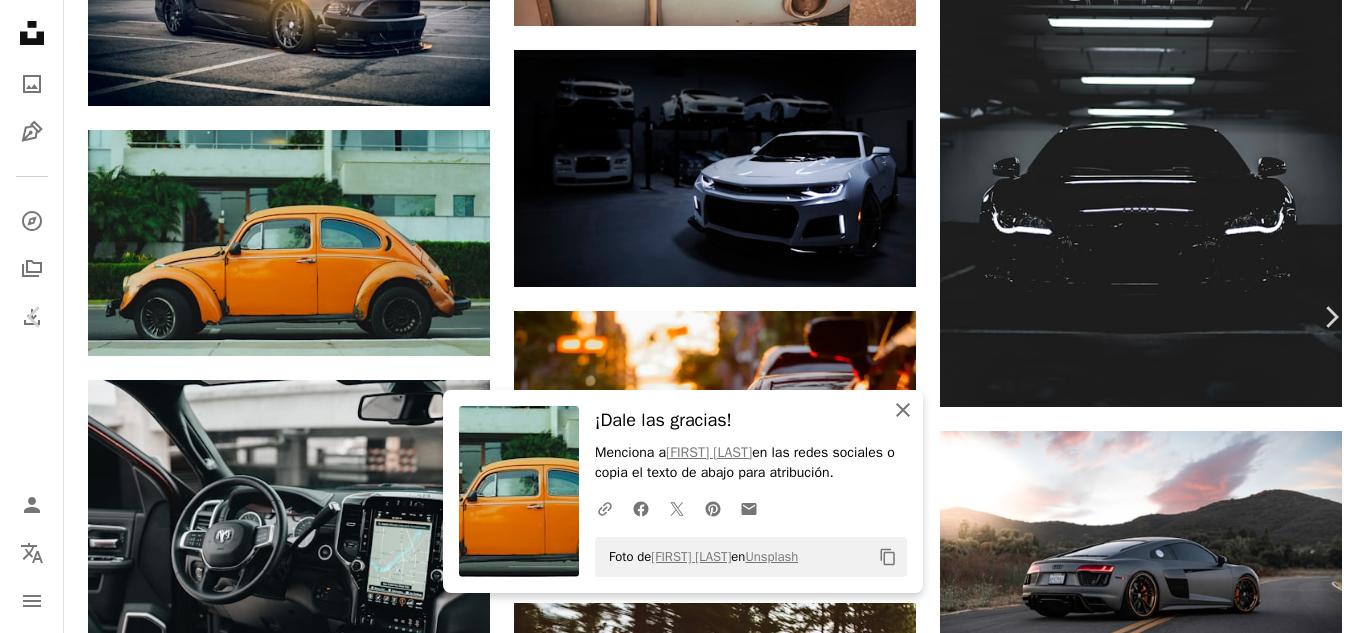 click on "An X shape" 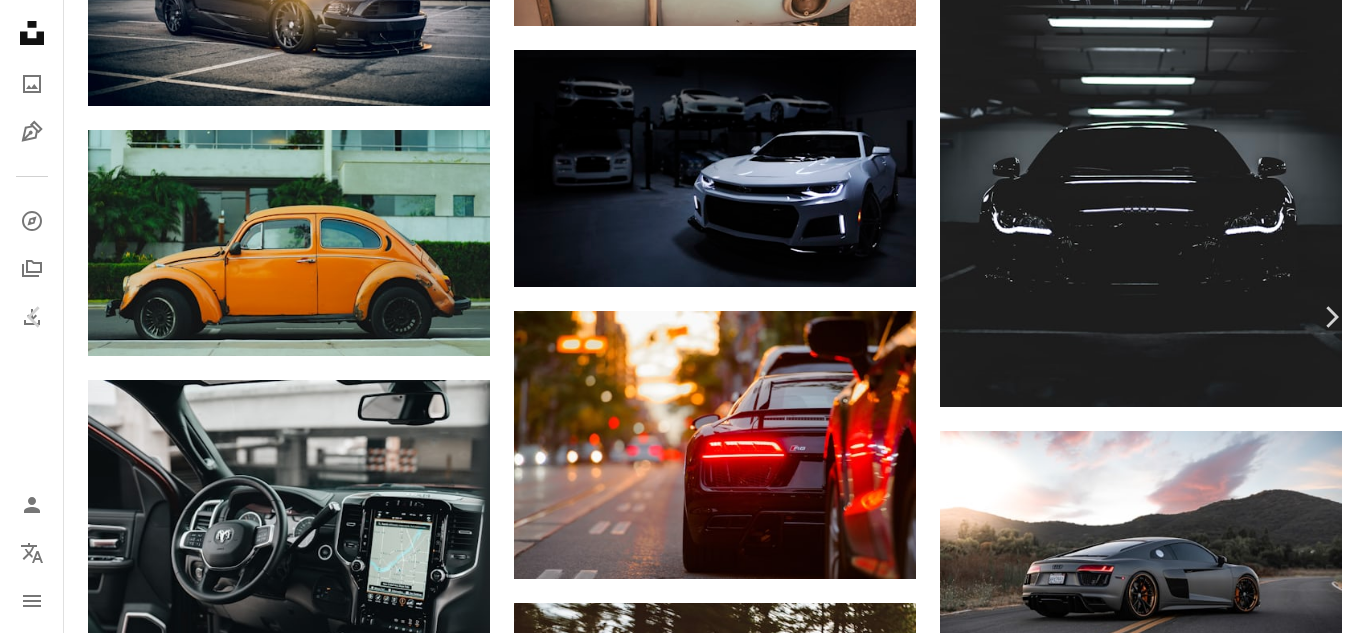 click on "An X shape Chevron left Chevron right [FIRST] [LAST] Disponible para contratación A checkmark inside of a circle A heart A plus sign Descargar gratis Chevron down Zoom in Visualizaciones 45.454.926 Descargas 323.368 Presentado en Fotos A forward-right arrow Compartir Info icon Información More Actions Calendar outlined Publicado el  18 de marzo de 2017 Camera SONY, ILCE-7M2 Safety Uso gratuito bajo la  Licencia Unsplash coche naranja transporte automóvil aparcamiento transporte Perú forma Volkswagen Automático bicho vacío motor conducir estacionario Alemán oxidado Vehículo de motor Ima estacionado Imágenes gratuitas Explora imágenes premium relacionadas en iStock  |  Ahorra un 20 % con el código UNSPLASH20 Ver más en iStock  ↗ Imágenes relacionadas A heart A plus sign Reid Naaykens Disponible para contratación A checkmark inside of a circle Arrow pointing down A heart A plus sign Ahmed Assem Arrow pointing down Plus sign for Unsplash+ A heart A plus sign Cj Para  Unsplash+ A lock Descargar A heart" at bounding box center (683, 5108) 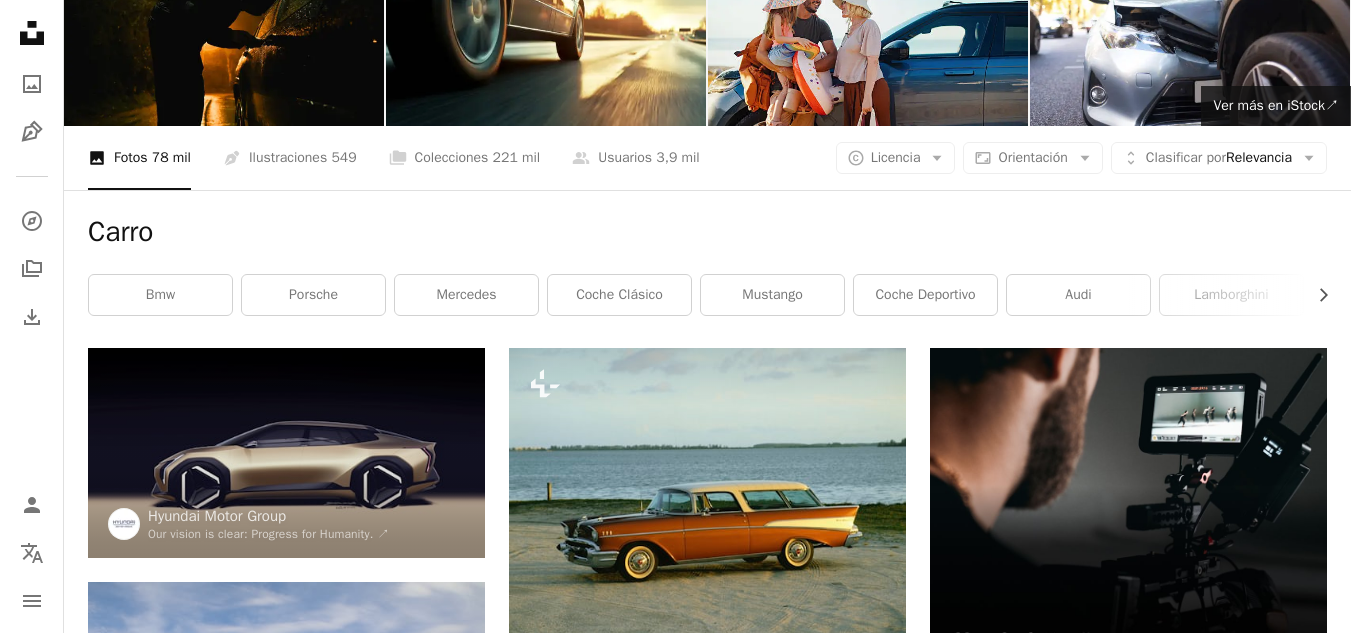 scroll, scrollTop: 0, scrollLeft: 0, axis: both 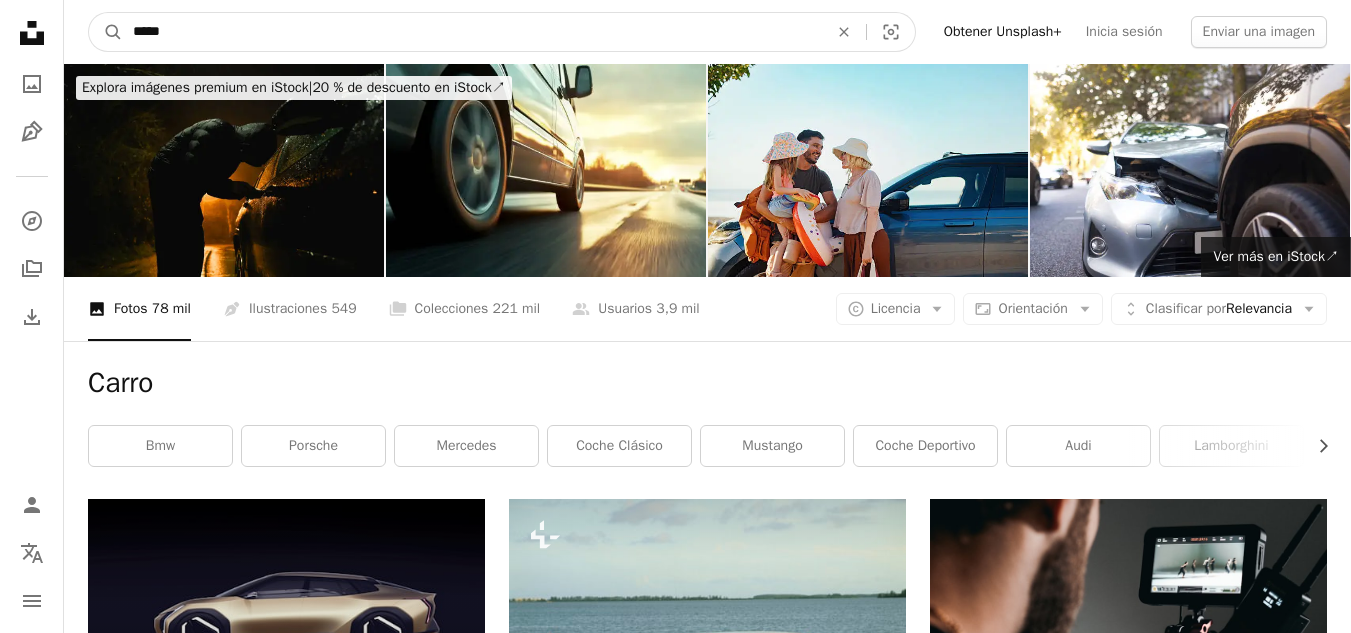 click on "*****" at bounding box center (472, 32) 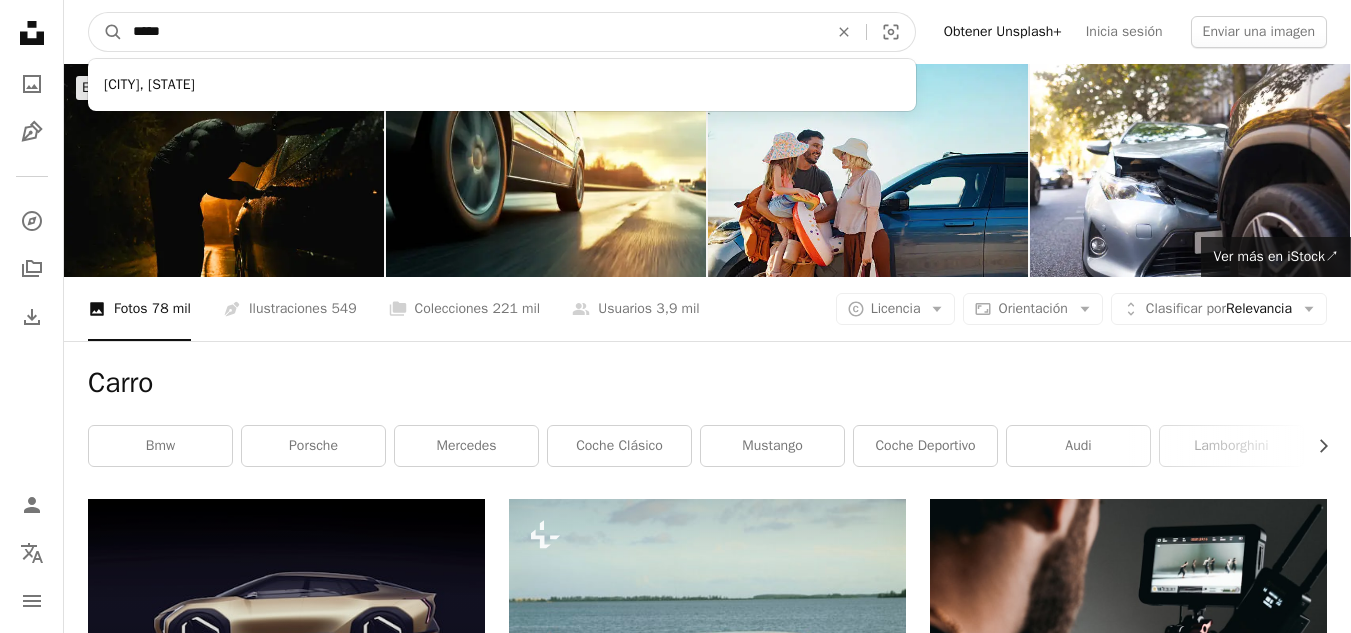 drag, startPoint x: 542, startPoint y: 38, endPoint x: 41, endPoint y: 29, distance: 501.08084 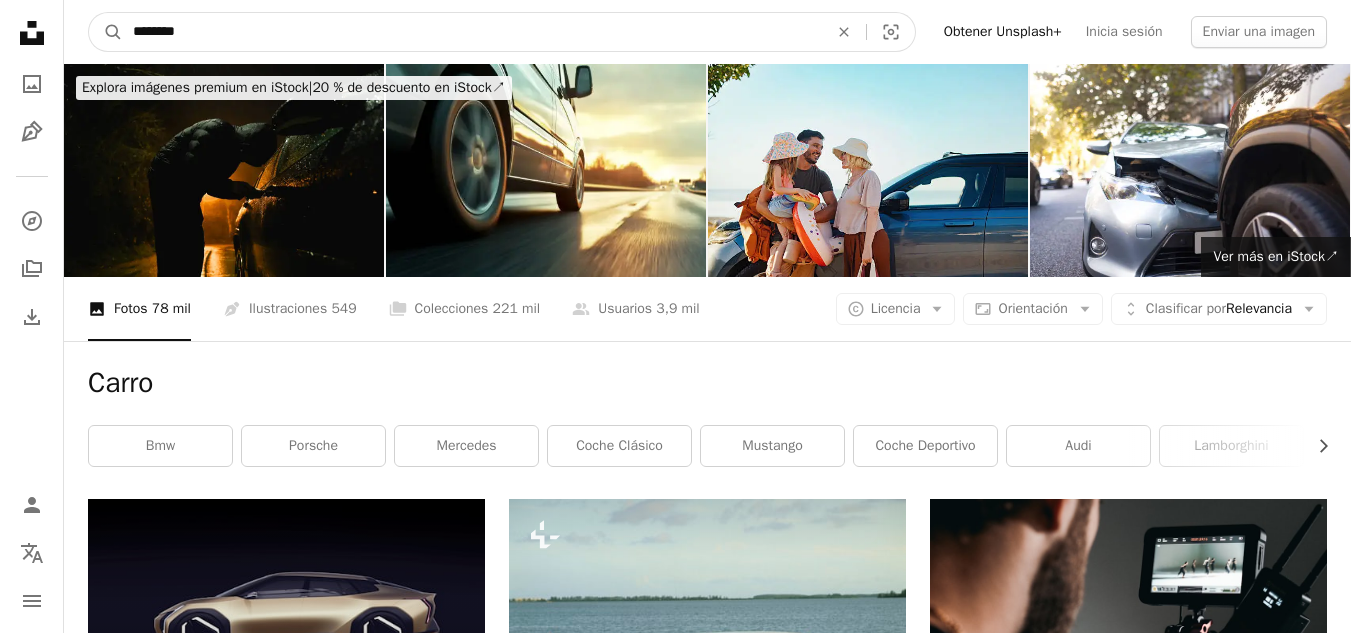 type on "********" 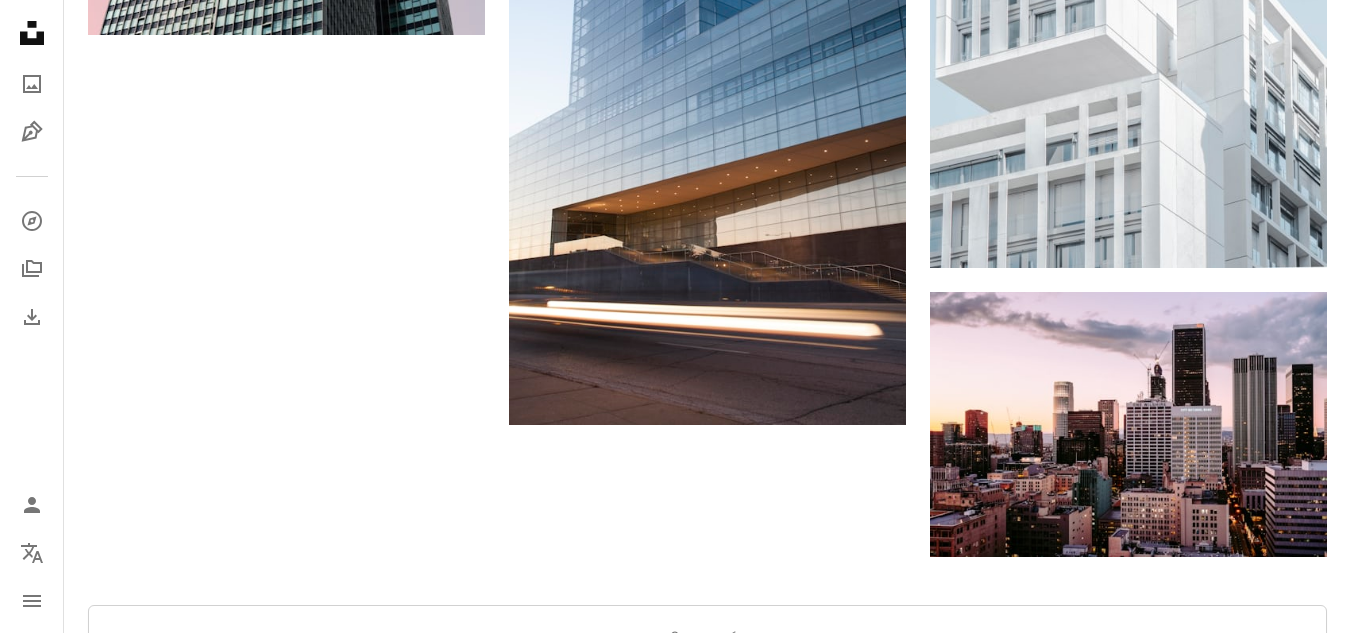 scroll, scrollTop: 3800, scrollLeft: 0, axis: vertical 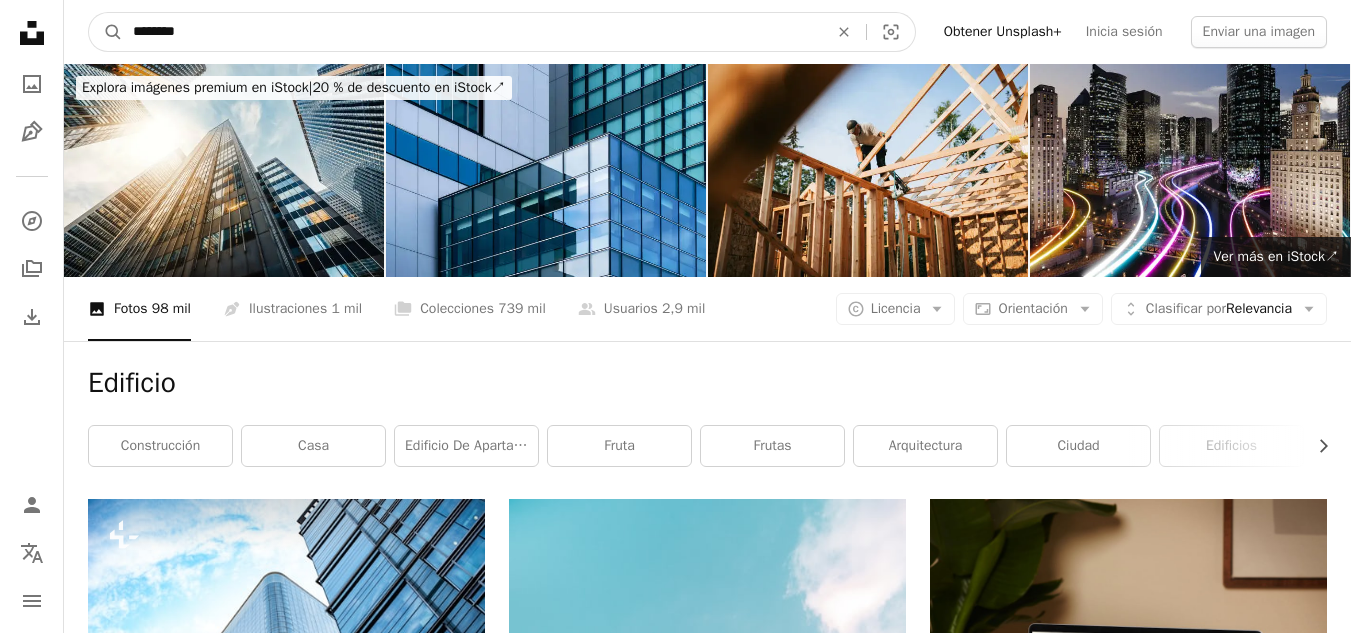 drag, startPoint x: 245, startPoint y: 42, endPoint x: 0, endPoint y: 9, distance: 247.21246 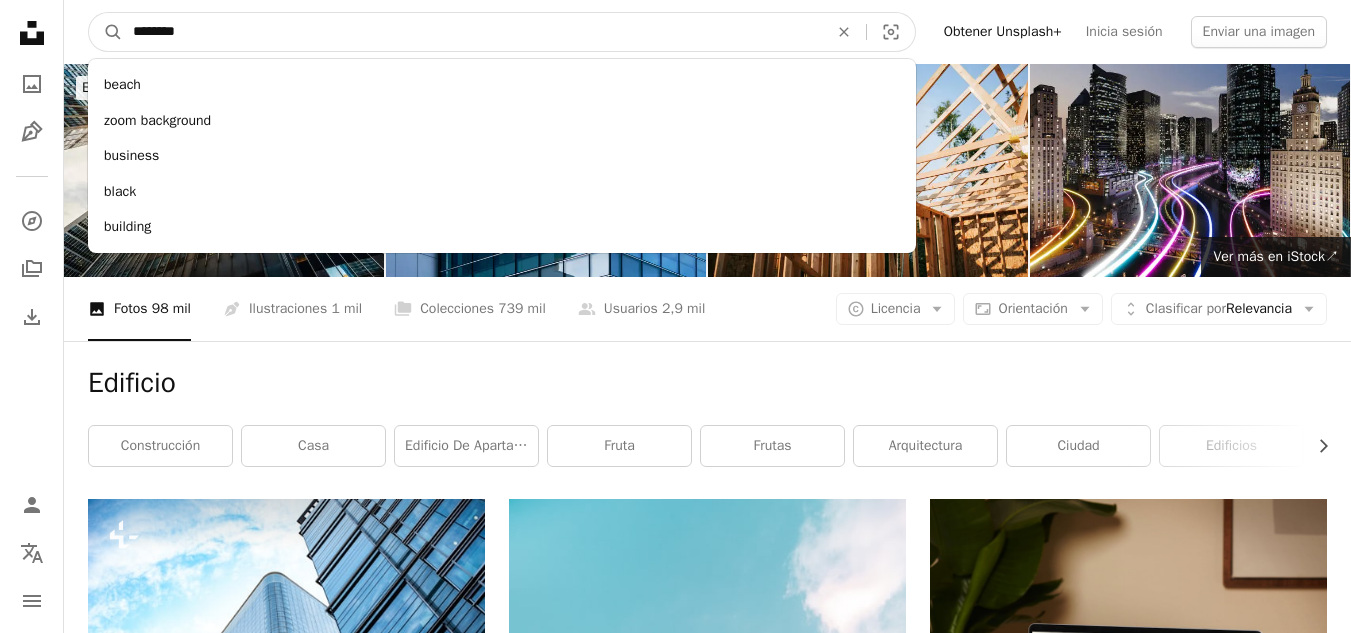 type on "********" 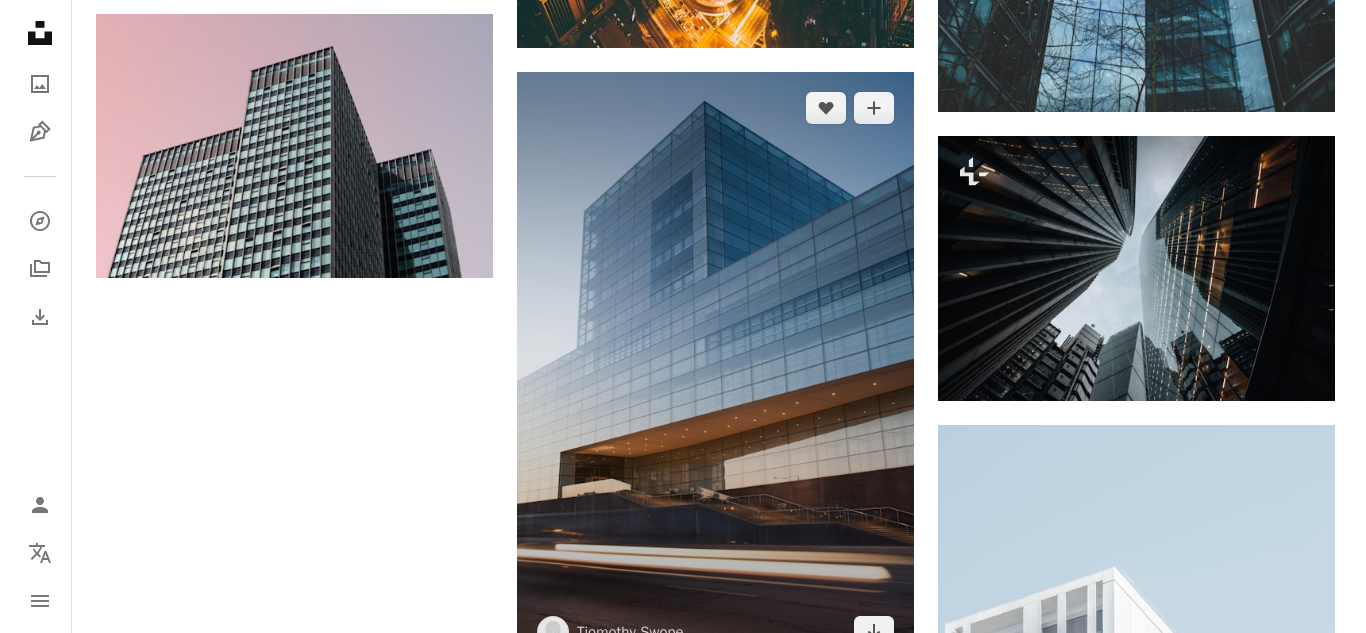 scroll, scrollTop: 3300, scrollLeft: 0, axis: vertical 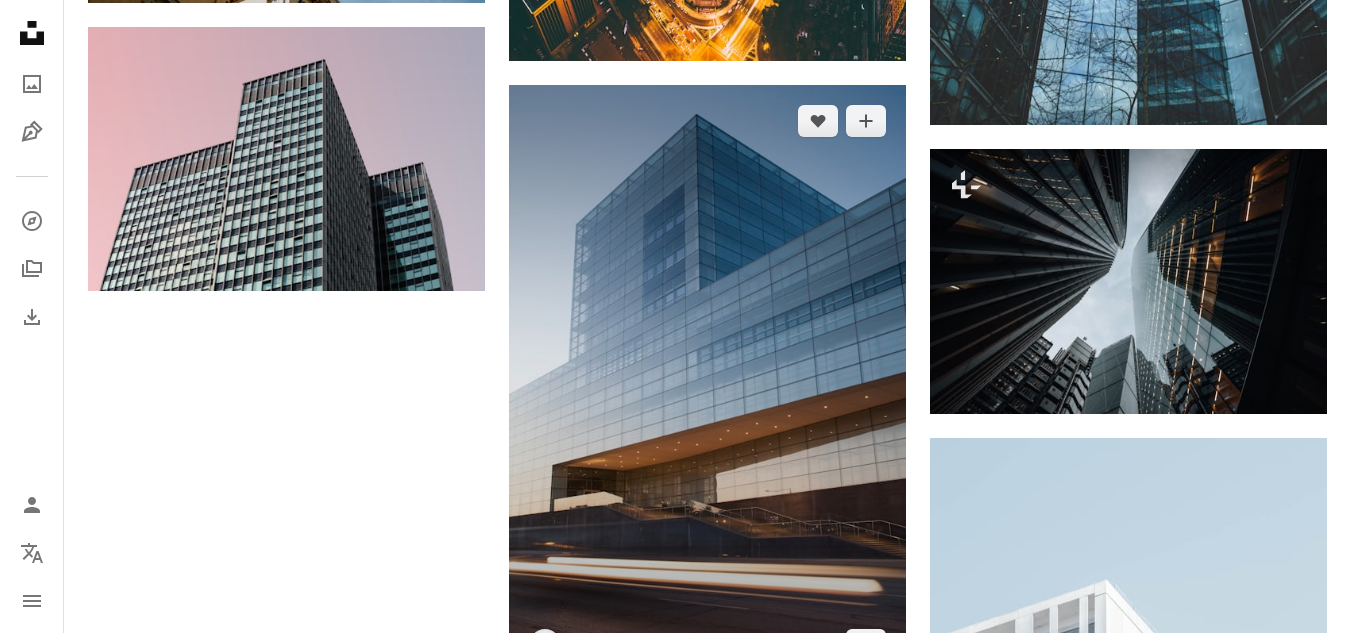 click at bounding box center [707, 383] 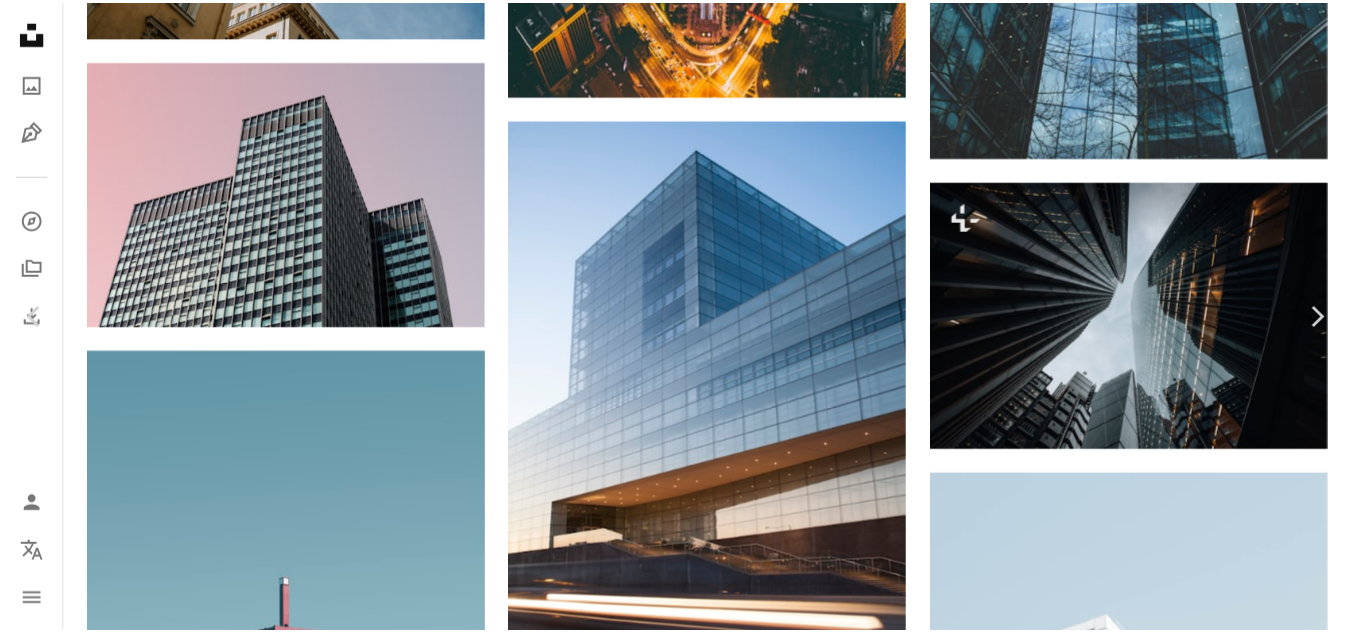 scroll, scrollTop: 200, scrollLeft: 0, axis: vertical 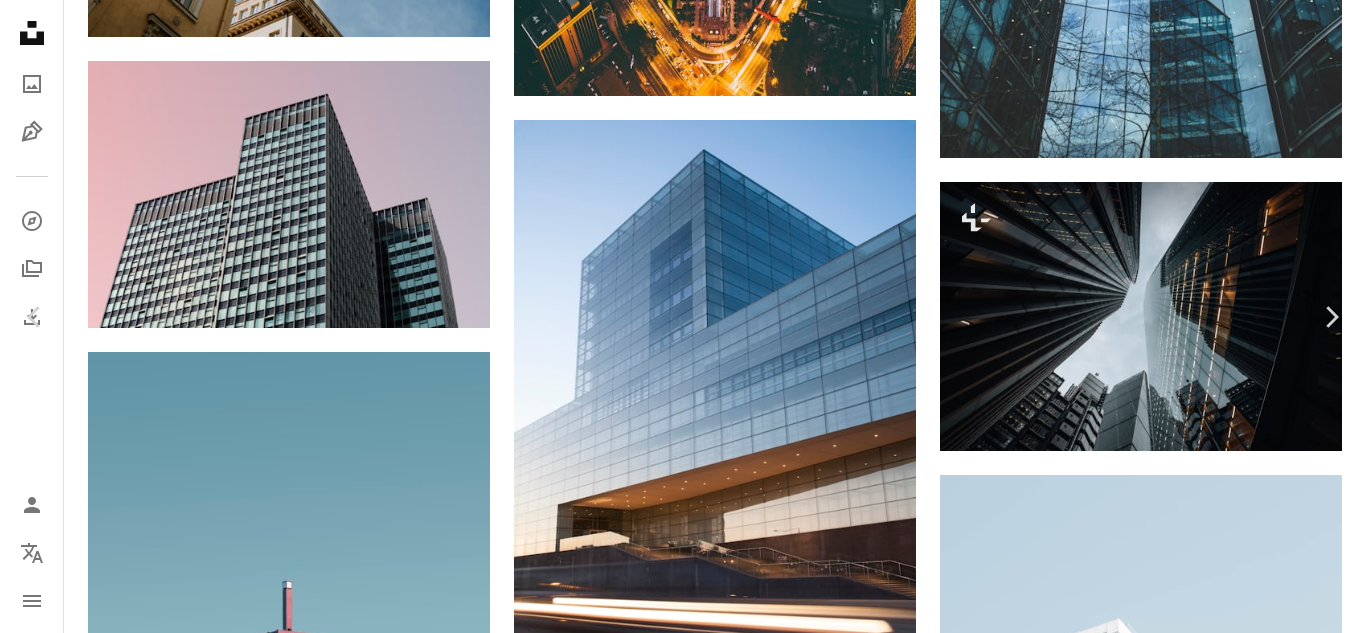 click on "Descargar gratis" at bounding box center (1160, 5724) 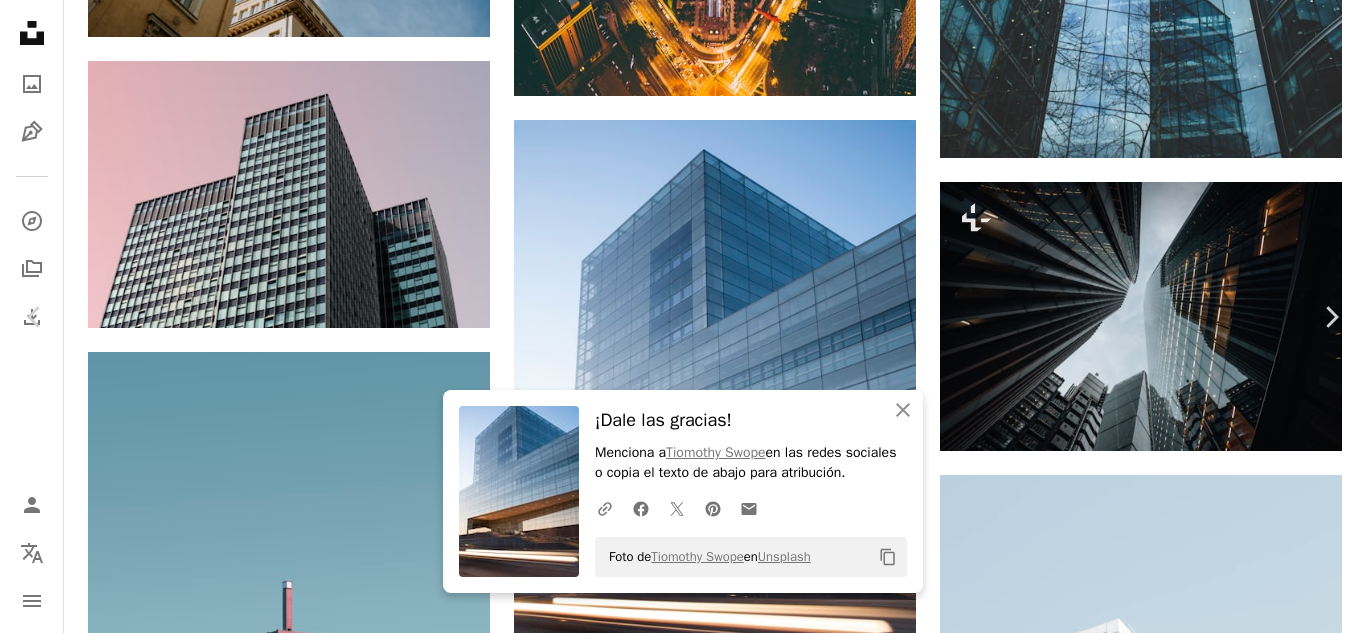click on "Menciona a [FIRST] [LAST] en las redes sociales o copia el texto de abajo para atribución." at bounding box center [683, 6009] 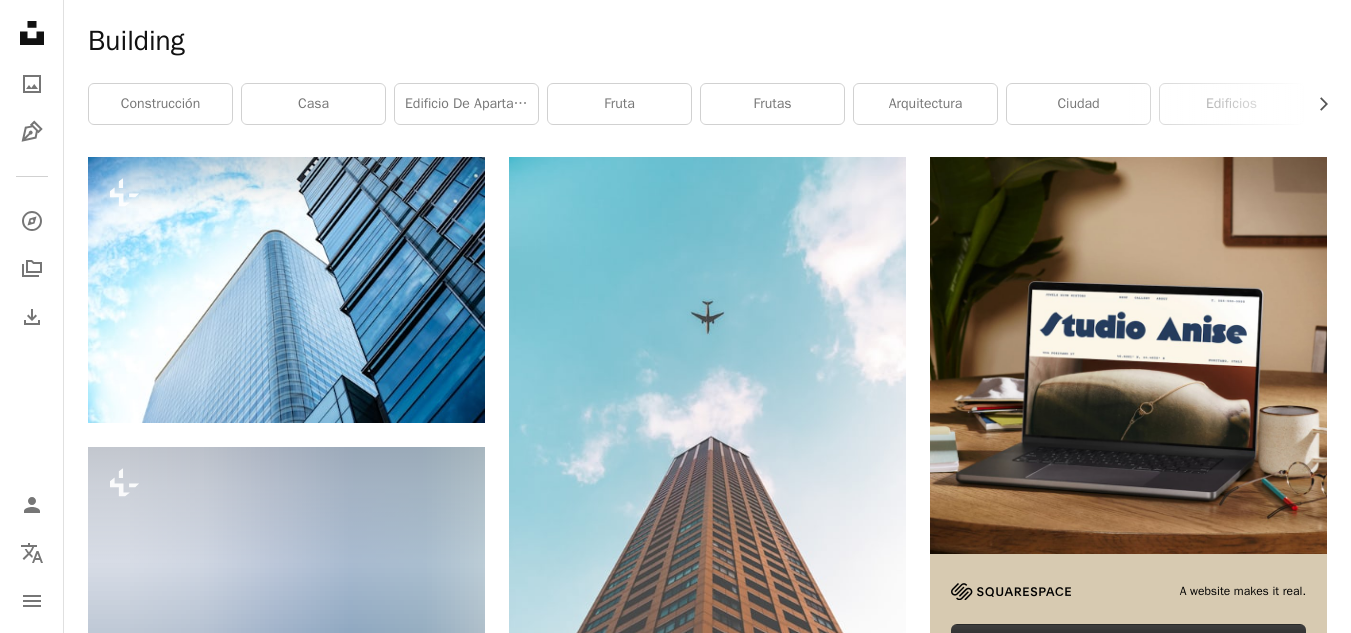 scroll, scrollTop: 0, scrollLeft: 0, axis: both 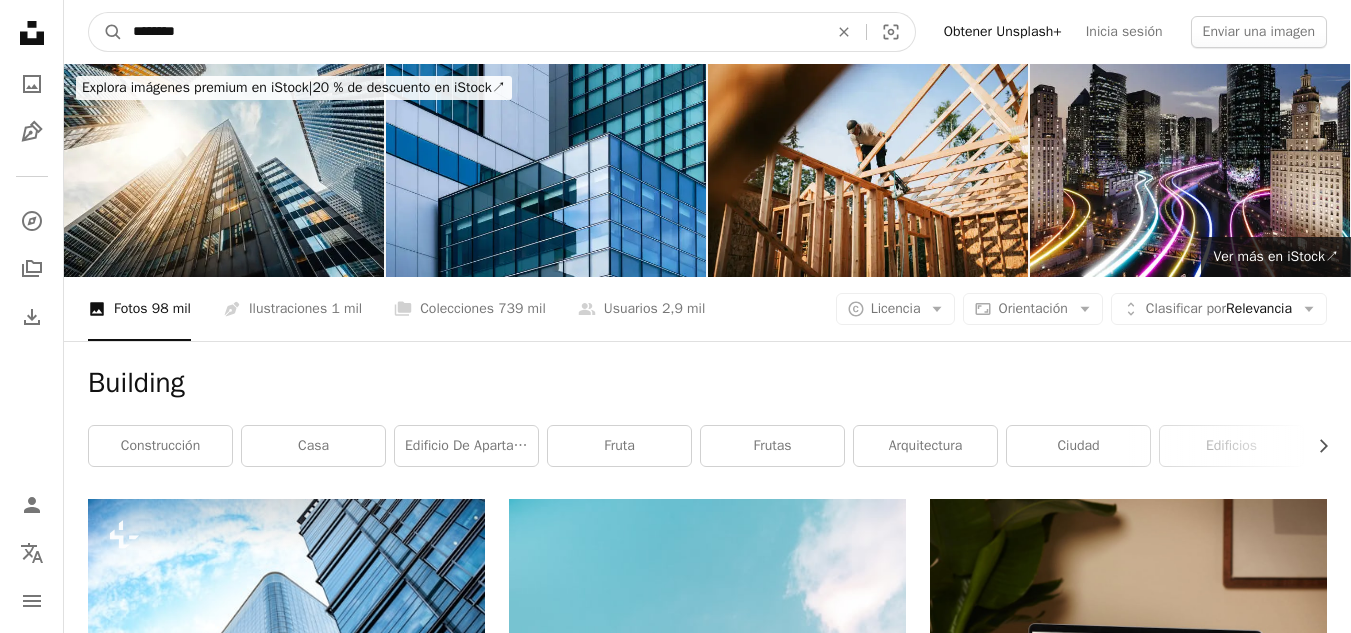 drag, startPoint x: 433, startPoint y: 33, endPoint x: 0, endPoint y: 8, distance: 433.7211 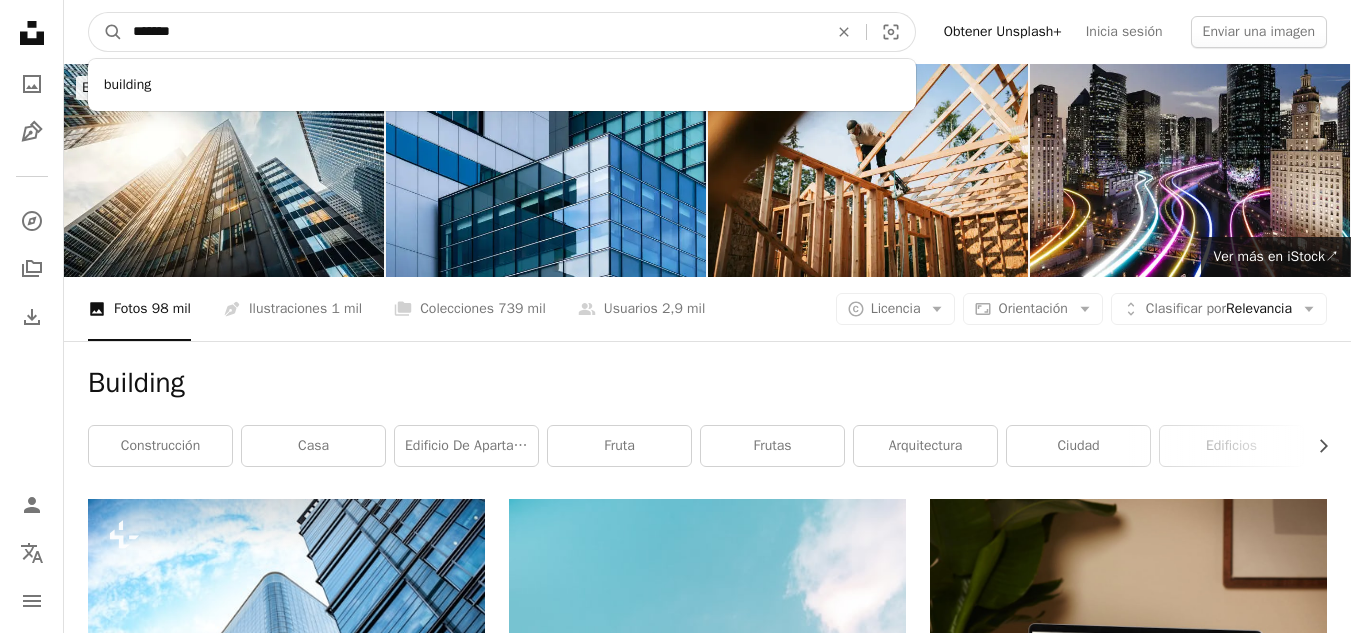 type on "*******" 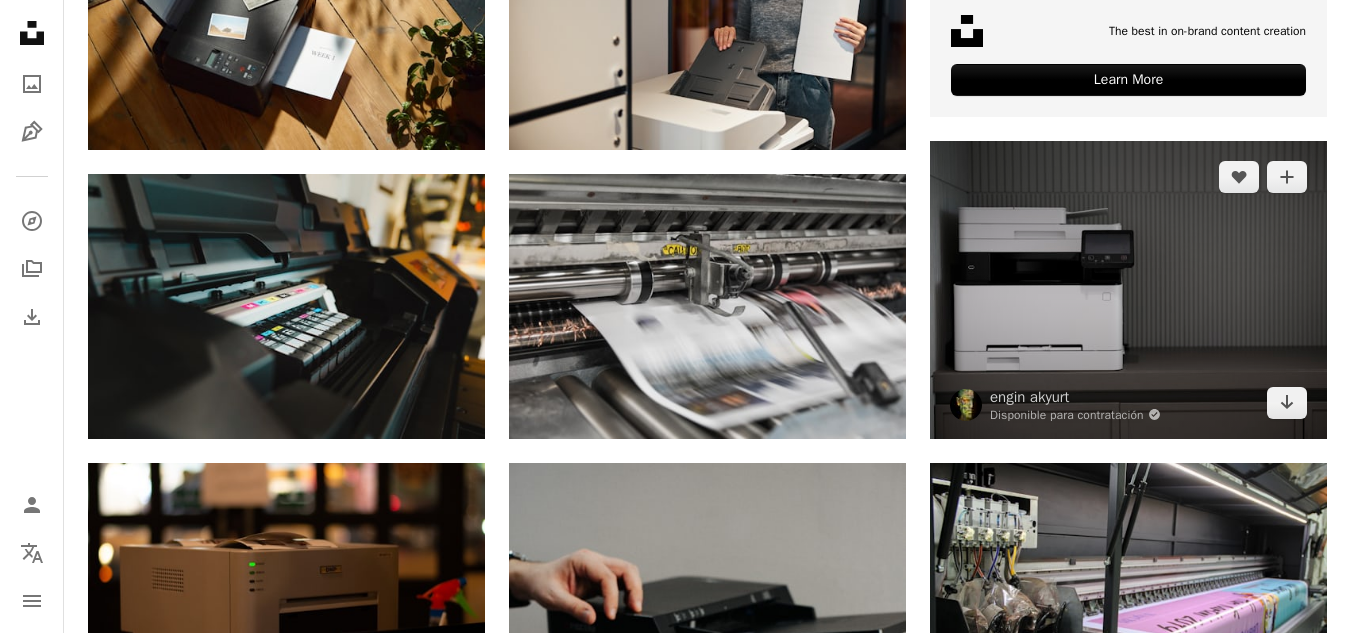 scroll, scrollTop: 900, scrollLeft: 0, axis: vertical 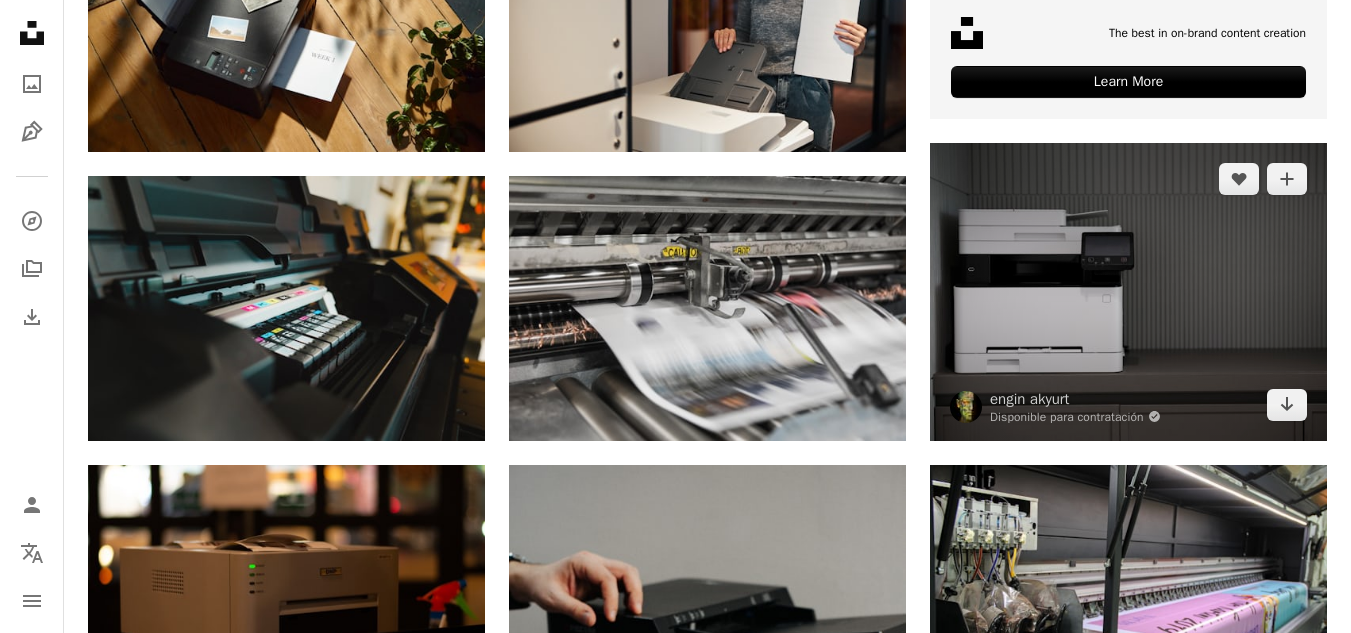 click at bounding box center [1128, 292] 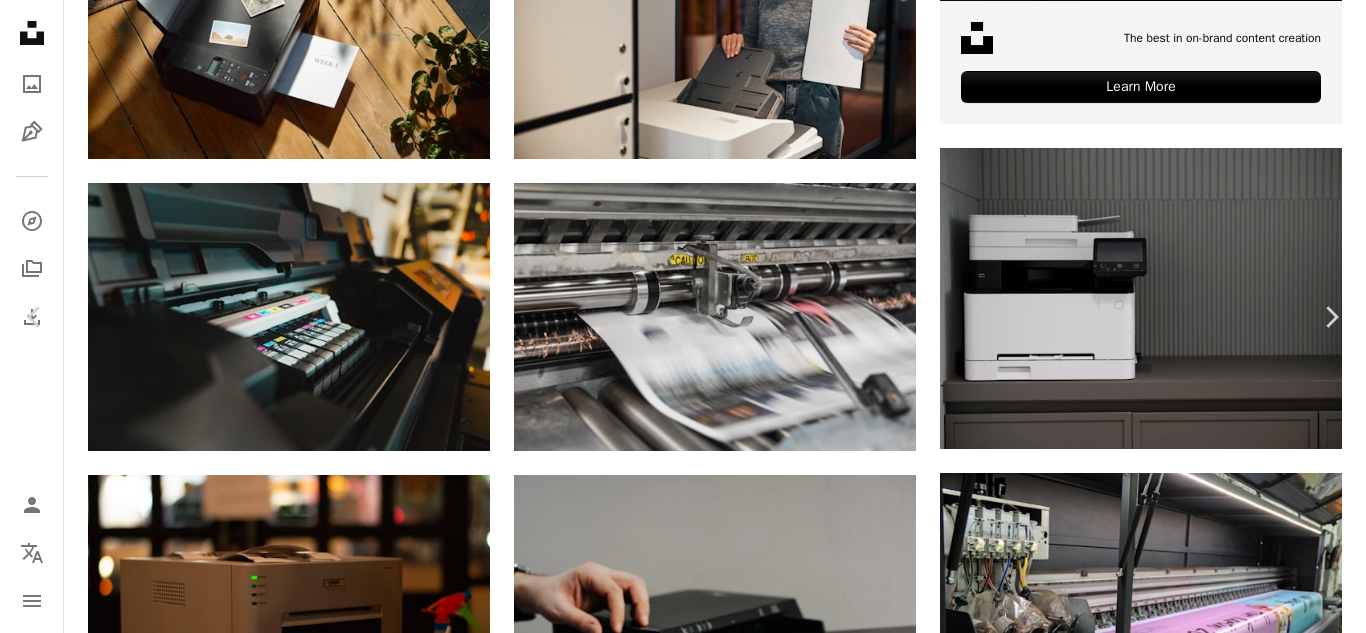 click on "Descargar gratis" at bounding box center (1160, 3712) 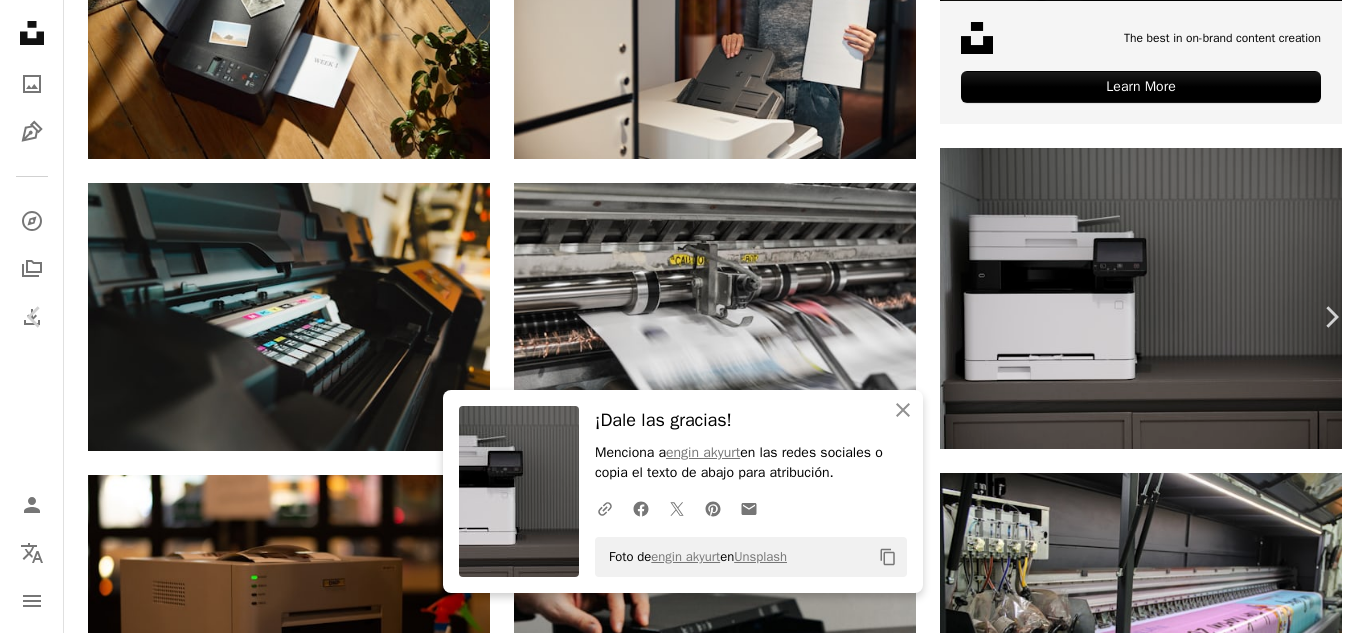 click on "Menciona a [FIRST] [LAST] en las redes sociales o copia el texto de abajo para atribución." at bounding box center (683, 3981) 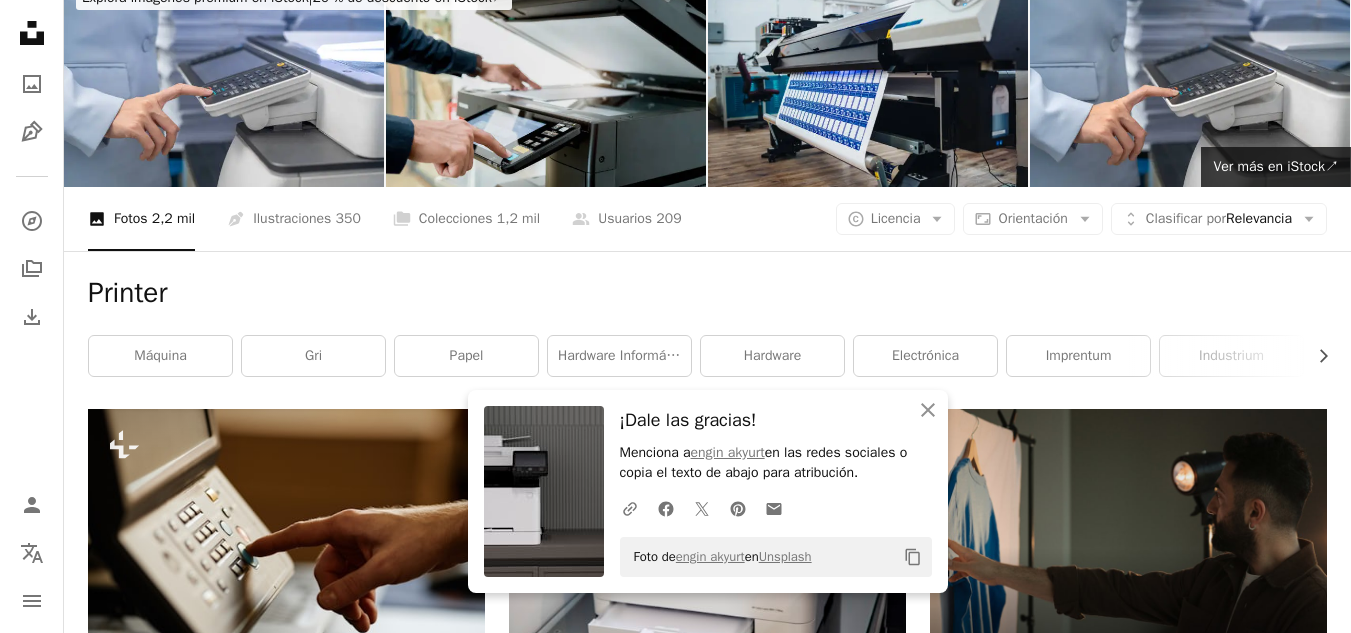 scroll, scrollTop: 0, scrollLeft: 0, axis: both 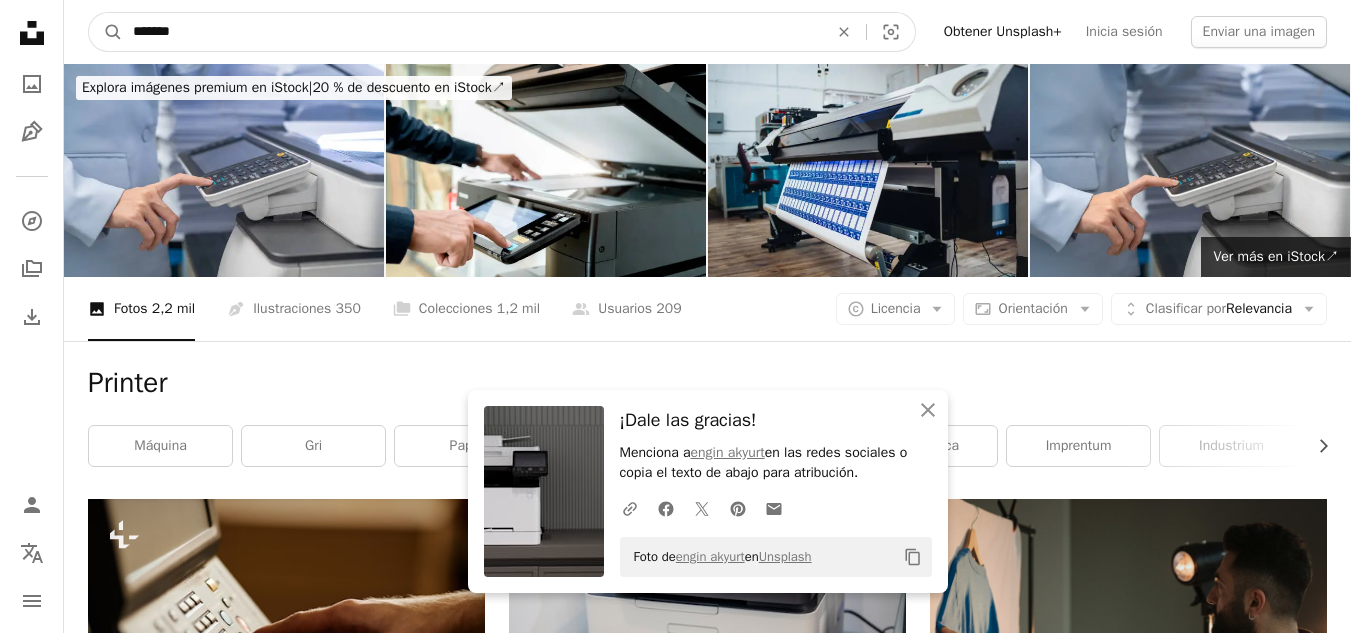 drag, startPoint x: 577, startPoint y: 33, endPoint x: 0, endPoint y: 22, distance: 577.10486 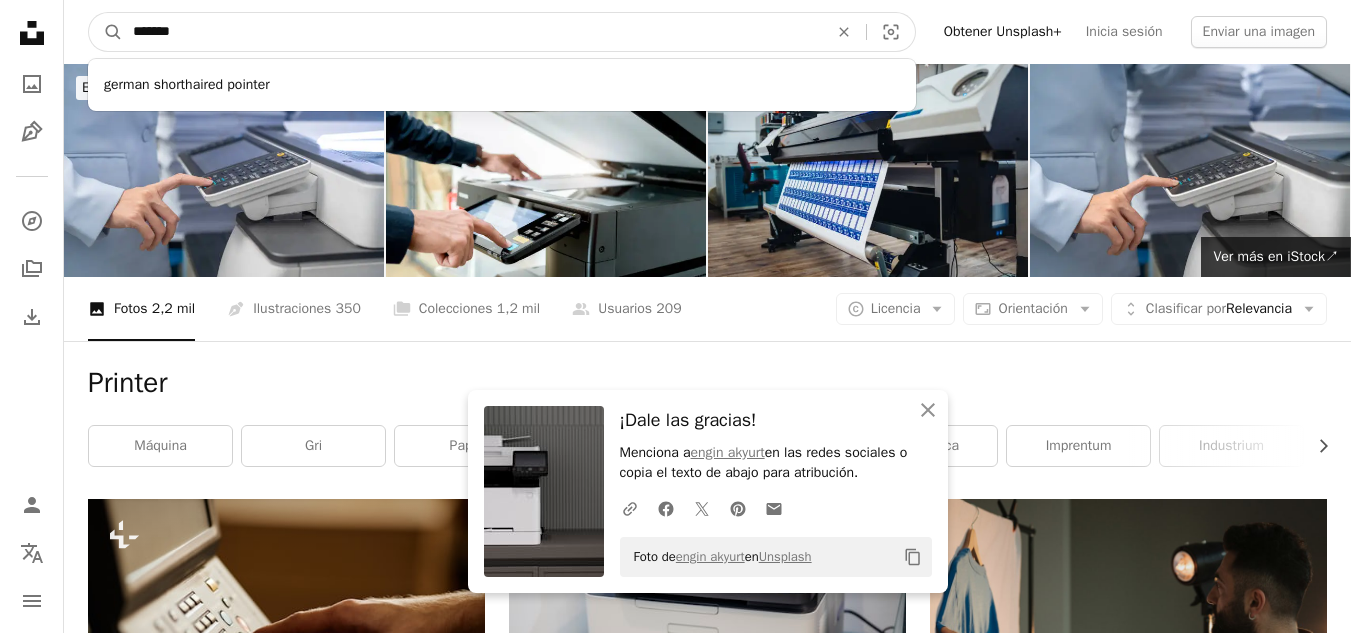 type on "*******" 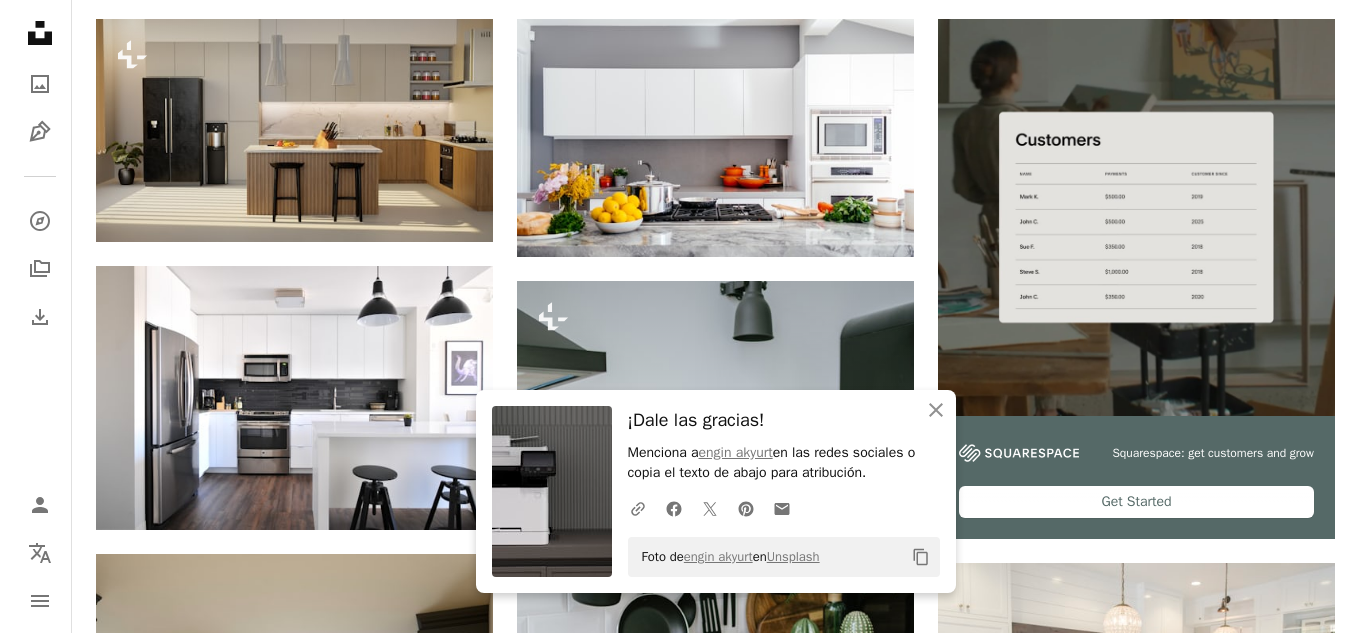 scroll, scrollTop: 500, scrollLeft: 0, axis: vertical 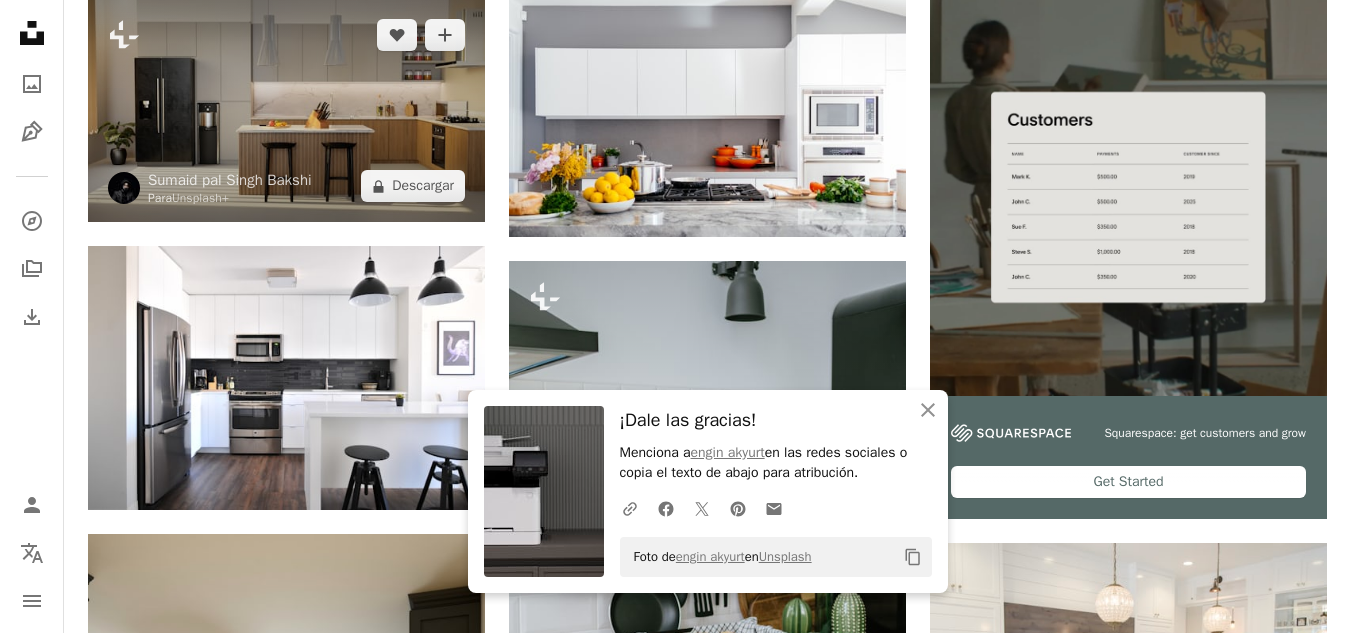 click at bounding box center [286, 110] 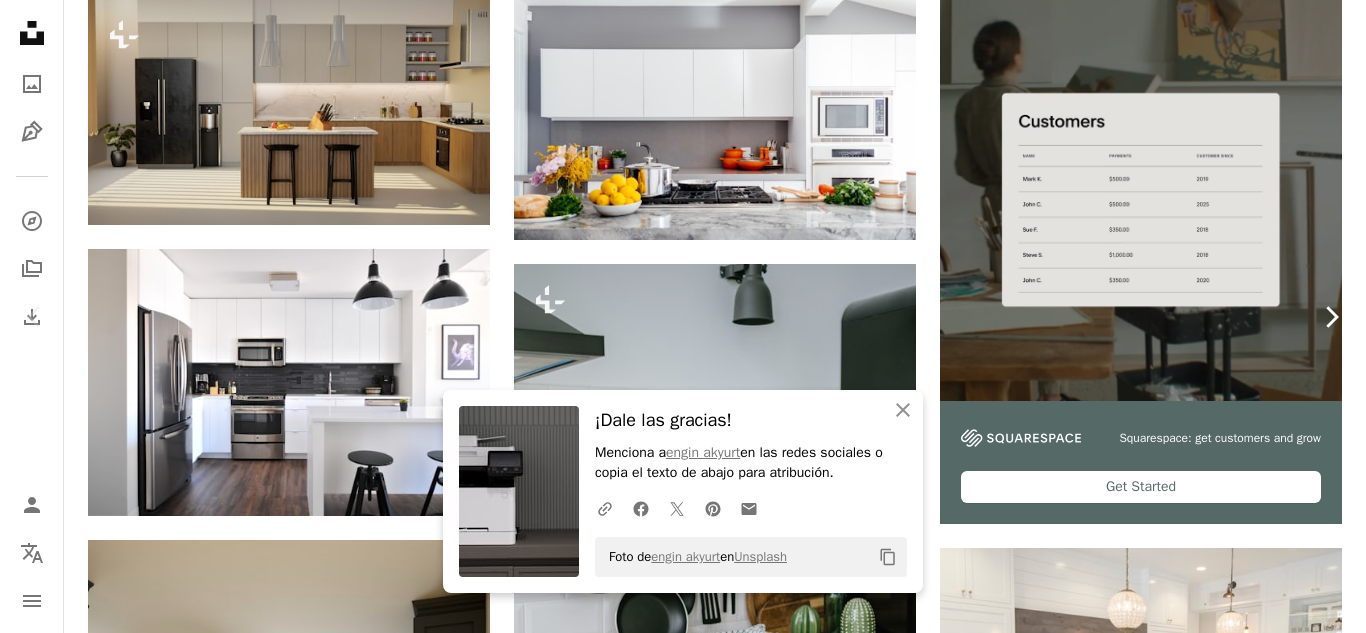 click on "Chevron right" at bounding box center [1331, 317] 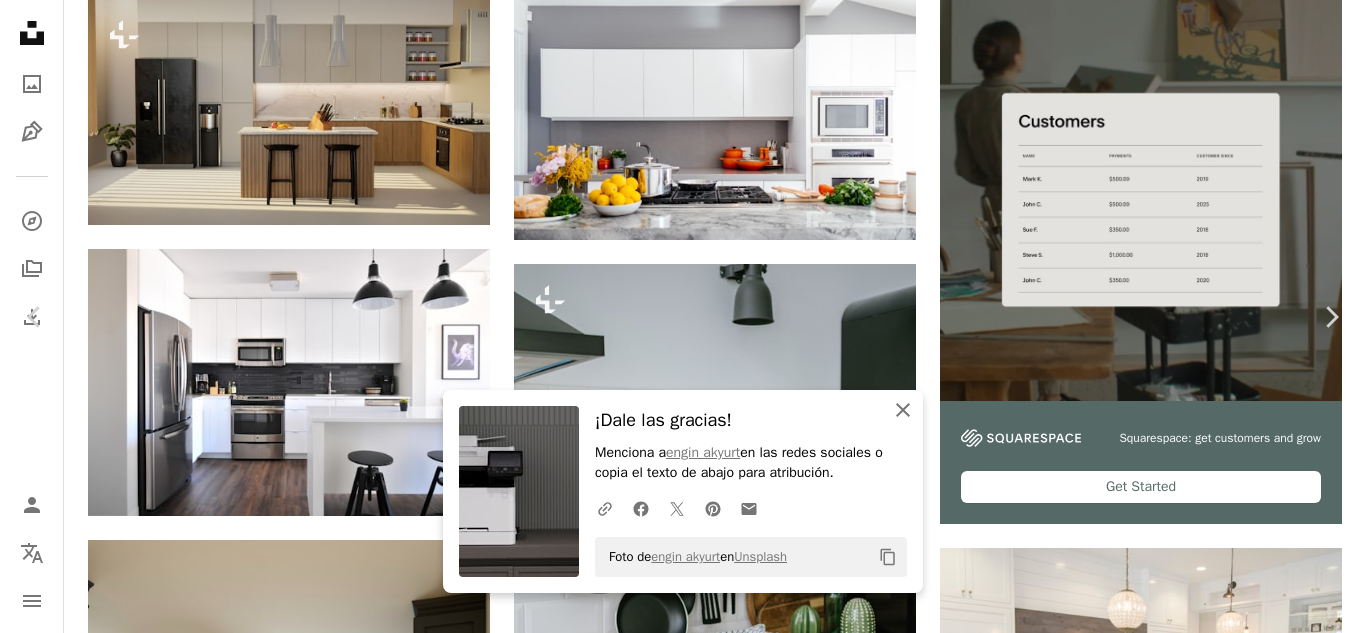 click on "An X shape" 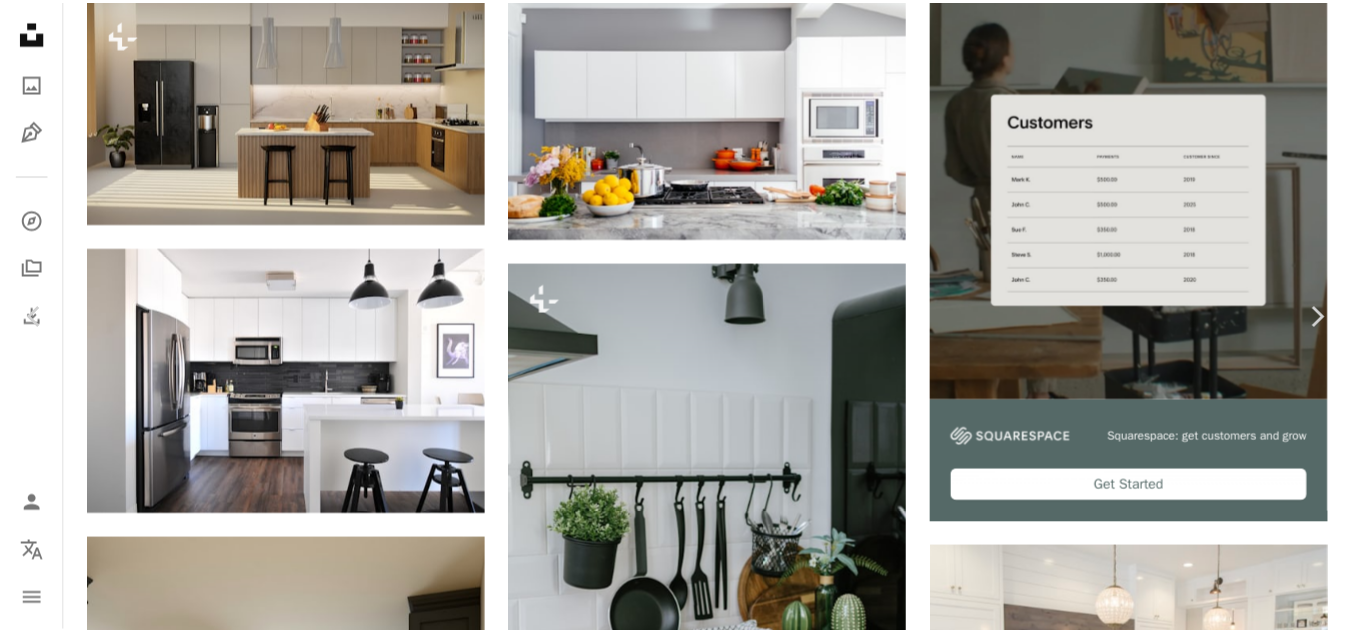 scroll, scrollTop: 100, scrollLeft: 0, axis: vertical 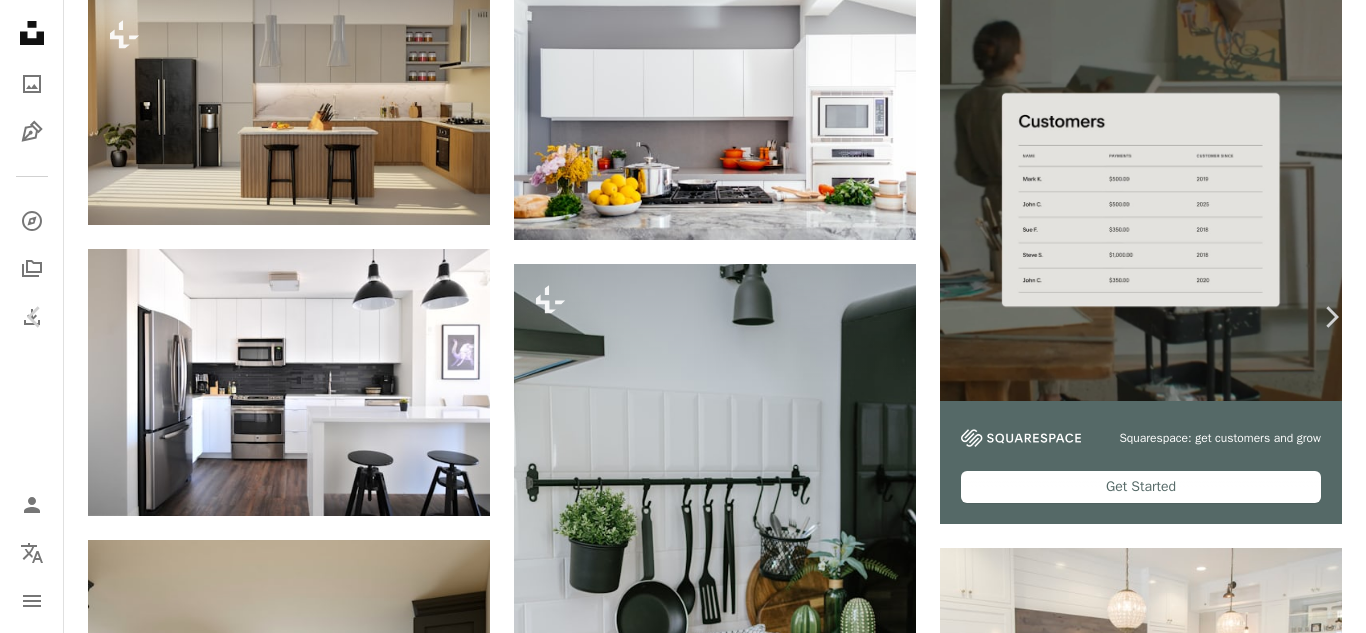 click on "An X shape" at bounding box center [20, 20] 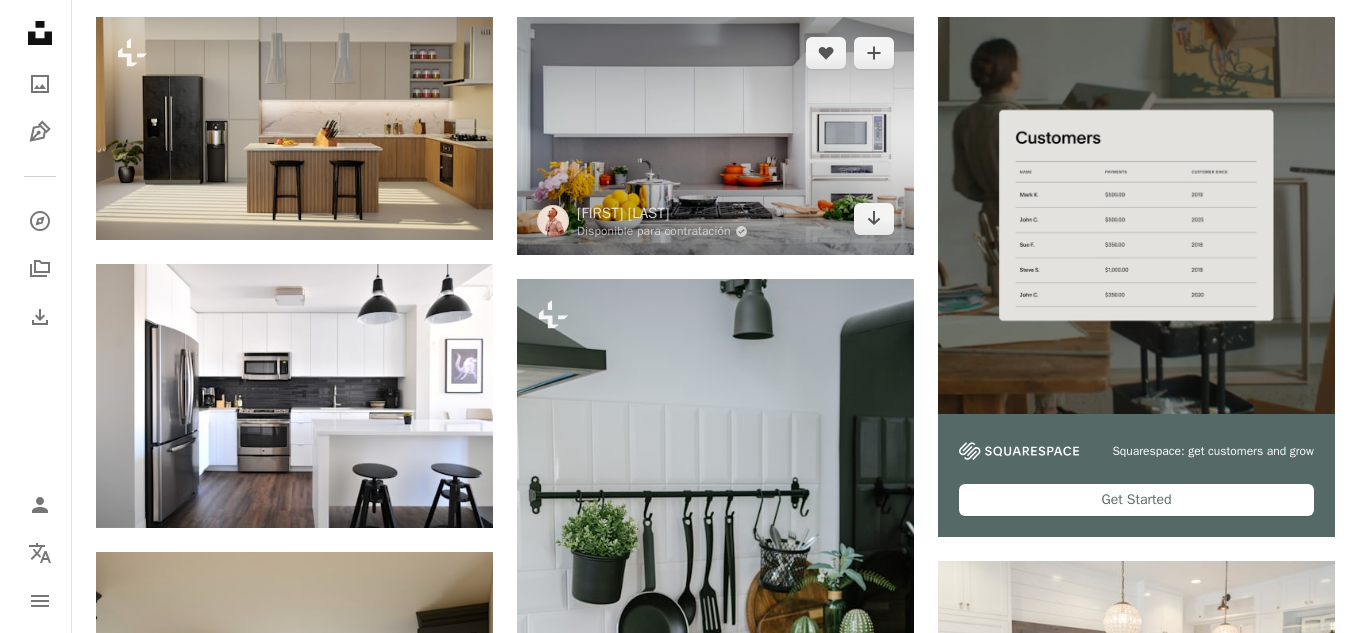 scroll, scrollTop: 500, scrollLeft: 0, axis: vertical 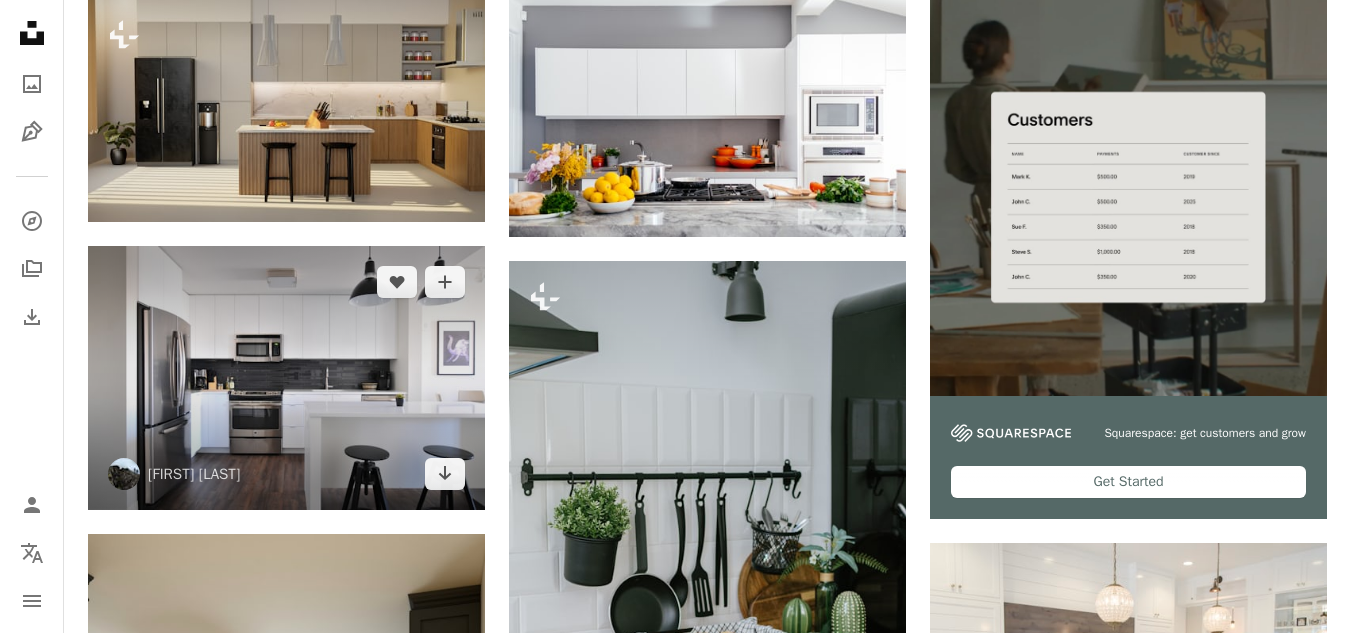 click at bounding box center (286, 378) 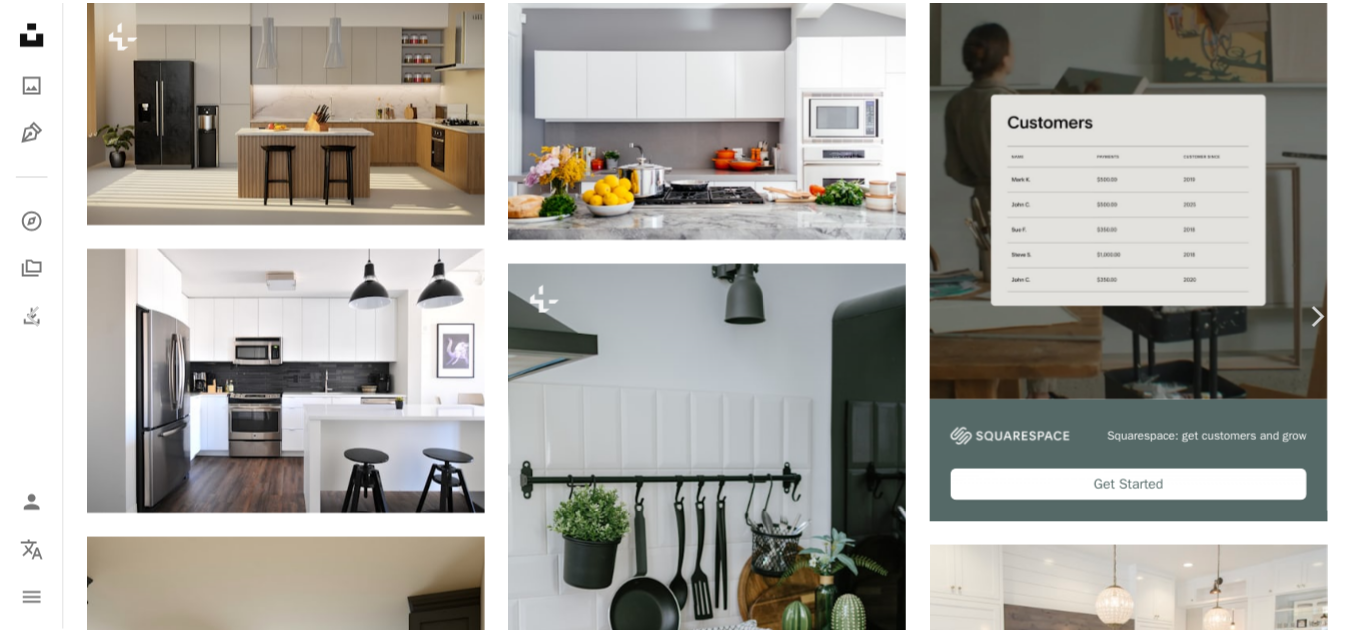 scroll, scrollTop: 200, scrollLeft: 0, axis: vertical 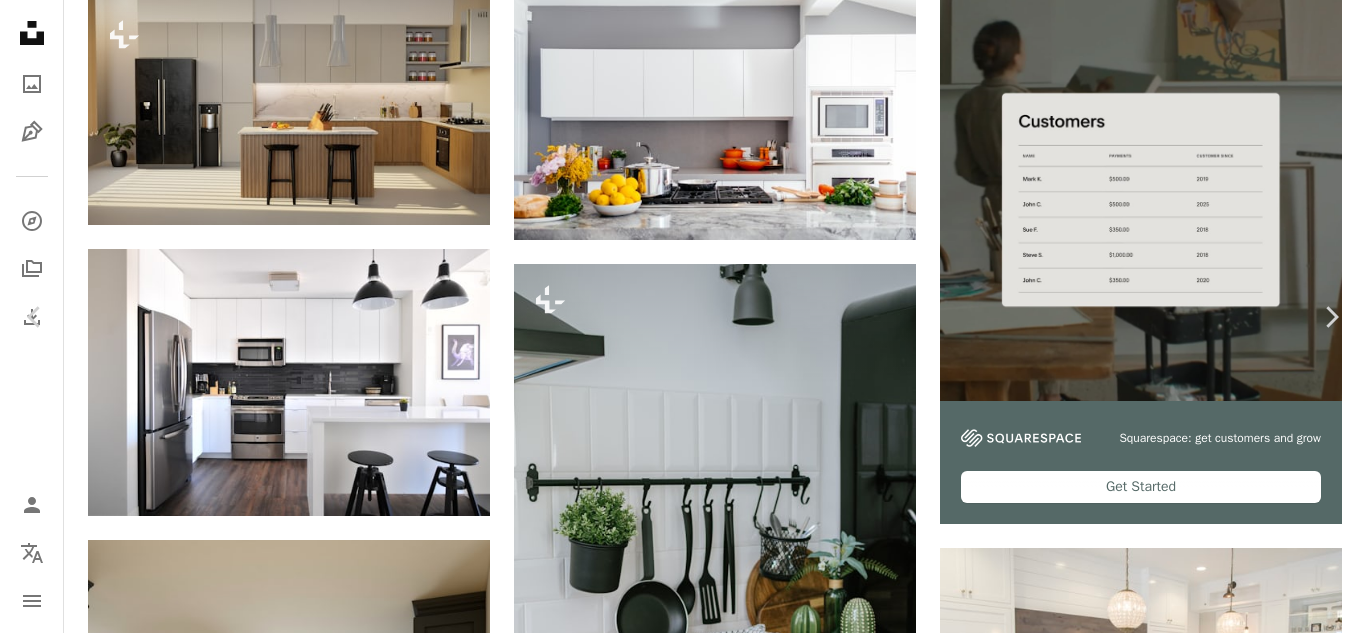 click on "Descargar gratis" at bounding box center (1160, 4179) 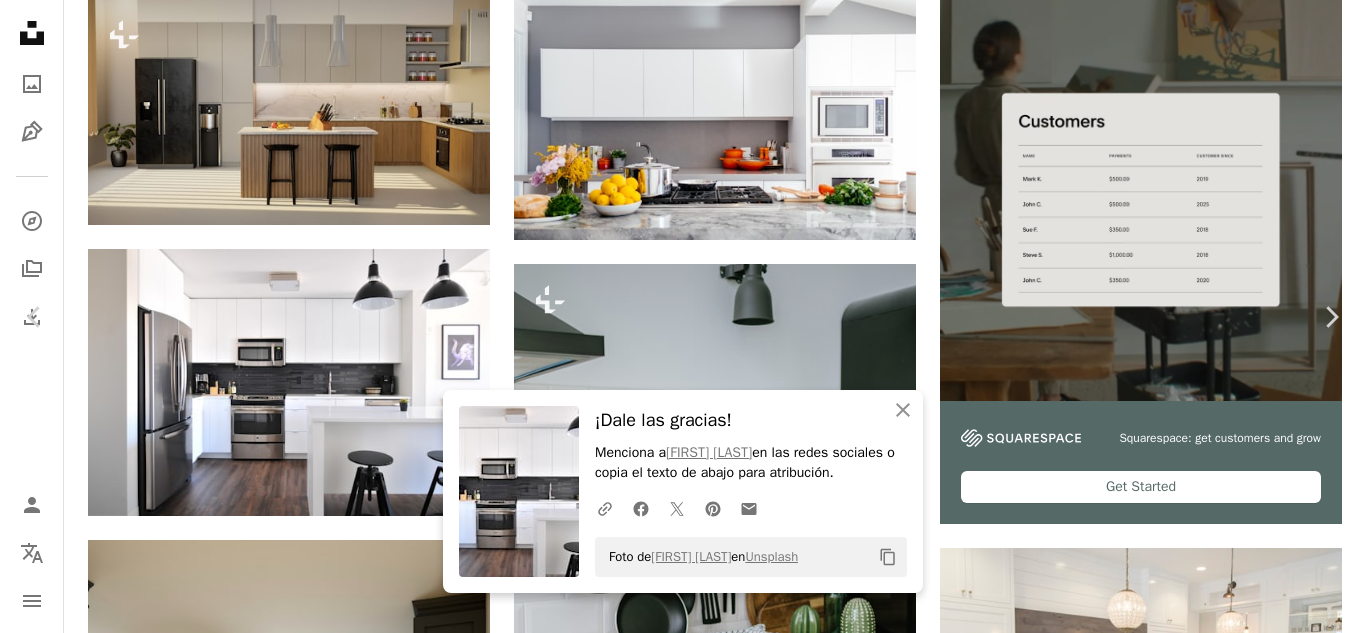 click on "An X shape Chevron left Chevron right An X shape Cerrar ¡Dale las gracias! Menciona a  [FIRST] [LAST]  en las redes sociales o copia el texto de abajo para atribución. A URL sharing icon (chains) Facebook icon X (formerly Twitter) icon Pinterest icon An envelope Foto de  [FIRST] [LAST]  en  Unsplash
Copy content [FIRST] [LAST] naomish A heart A plus sign Descargar gratis Chevron down Zoom in Visualizaciones 109.913.036 Descargas 859.477 Presentado en Fotos ,  Interiores A forward-right arrow Compartir Info icon Información More Actions A map marker Boston, United States Calendar outlined Publicado el  11 de enero de 2017 Camera NIKON CORPORATION, NIKON D300 Safety Uso gratuito bajo la  Licencia Unsplash abstracto víveres pintura cocina luz cuarto Blanco cocción arte lámpara nevera refrigerador dentro horno Sillas Lámparas aparato taburete cocina taburete de bar Imágenes gratuitas Explora imágenes premium relacionadas en iStock  |  Ahorra un 20 % con el código UNSPLASH20 Ver más en iStock  ↗" at bounding box center [683, 4464] 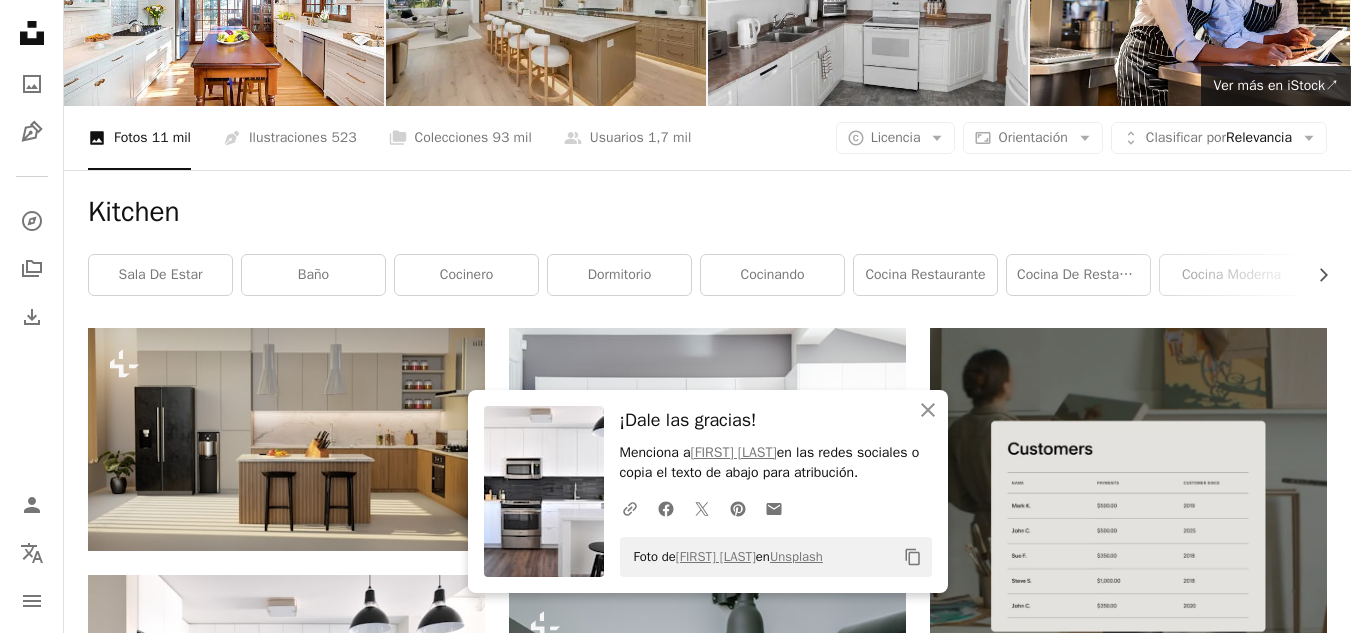 scroll, scrollTop: 0, scrollLeft: 0, axis: both 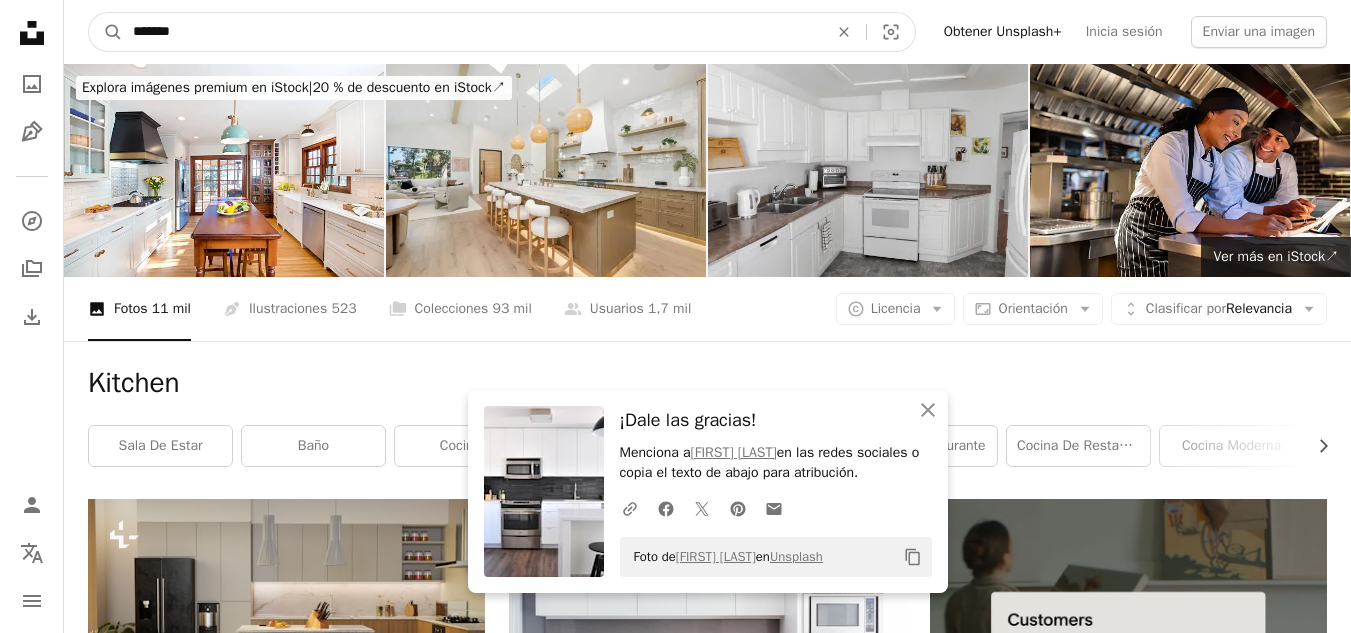 drag, startPoint x: 511, startPoint y: 29, endPoint x: 0, endPoint y: -15, distance: 512.8908 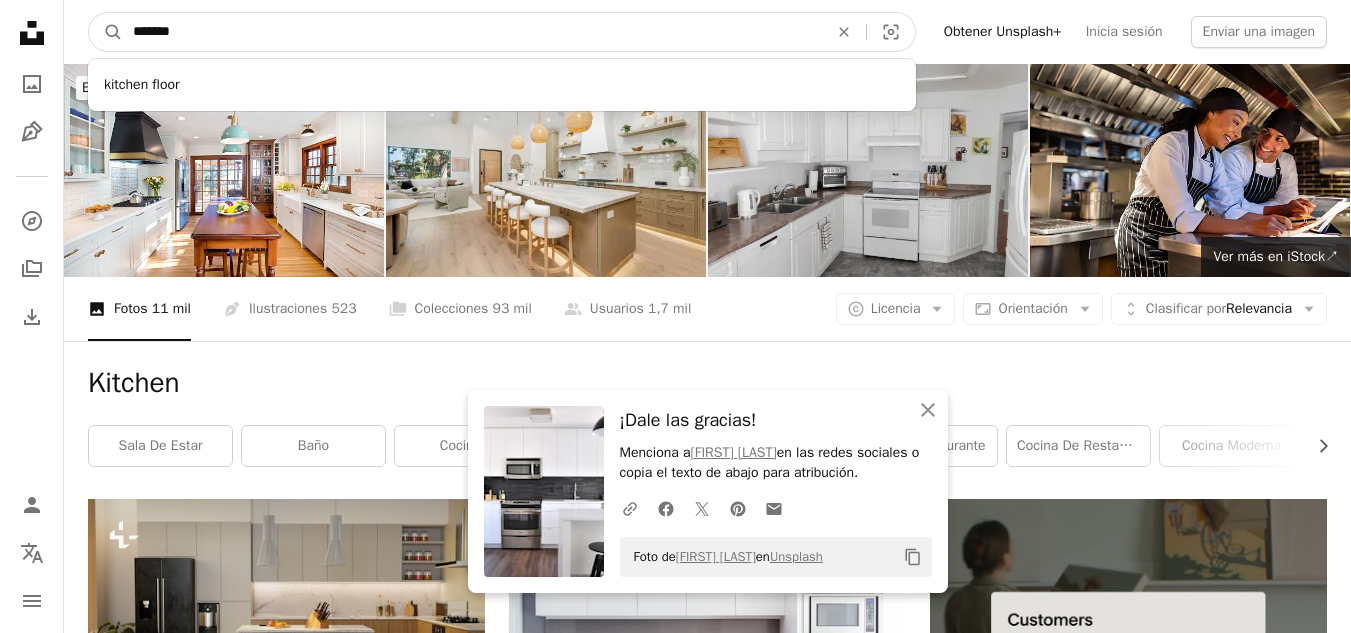 type on "*******" 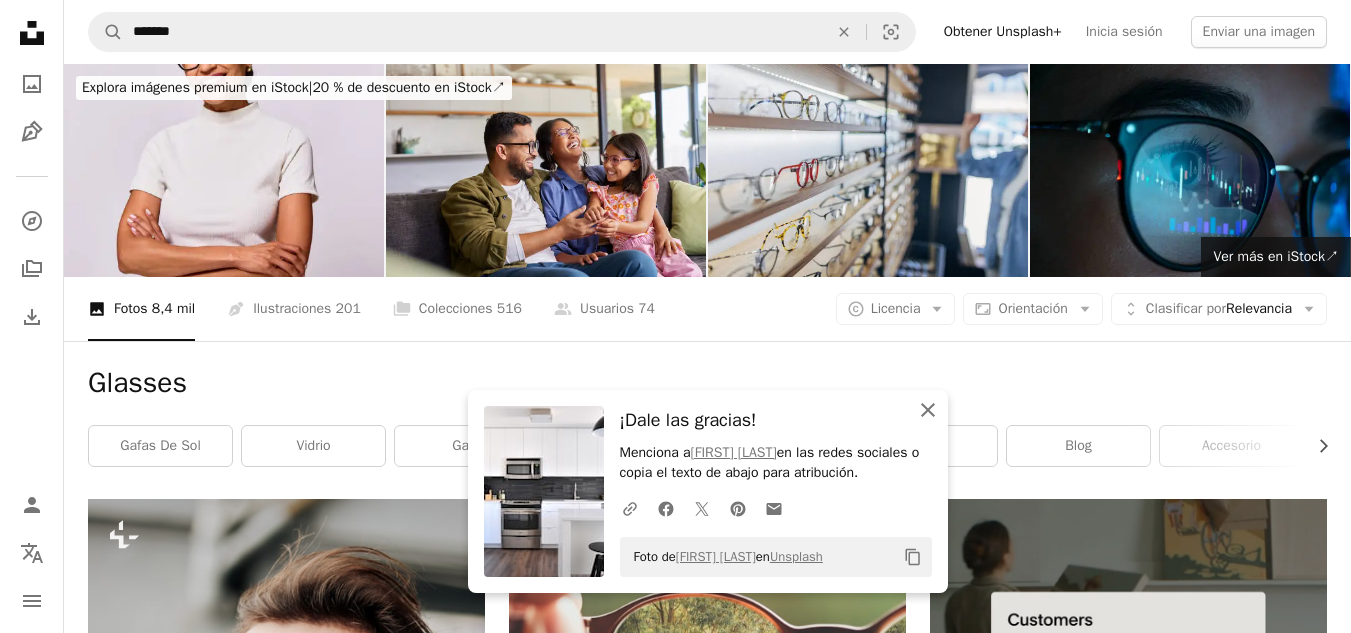 click on "An X shape" 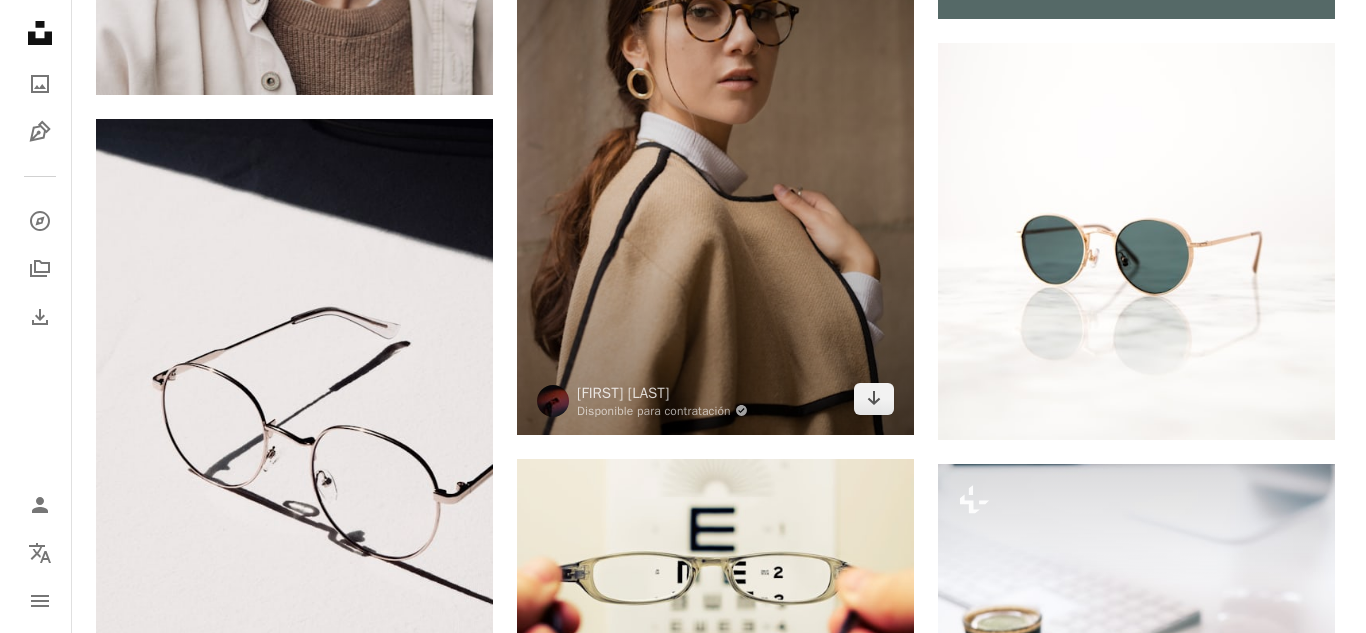scroll, scrollTop: 1200, scrollLeft: 0, axis: vertical 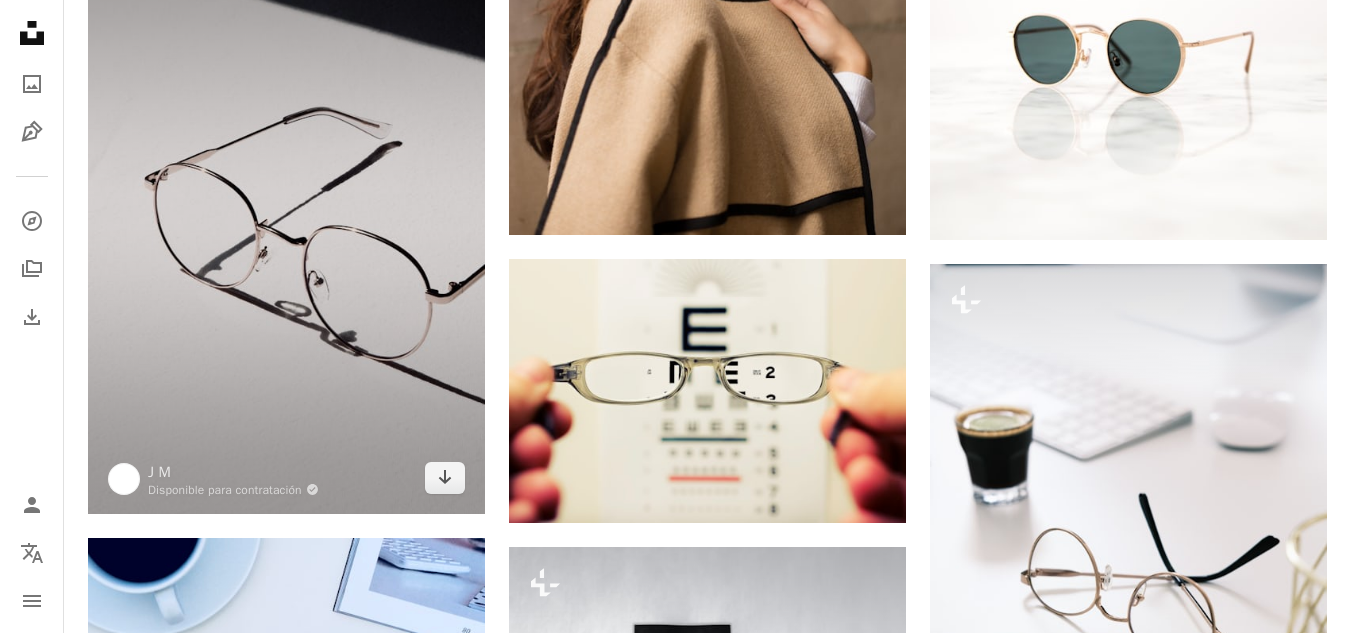 click at bounding box center [286, 216] 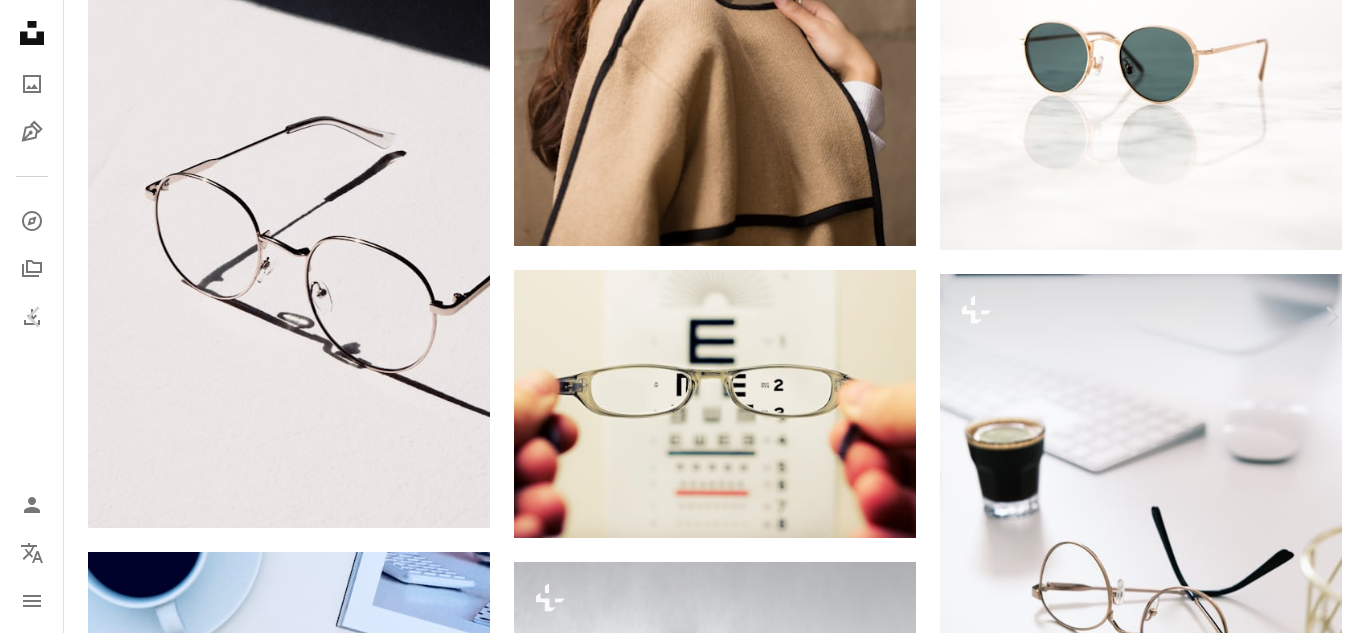 click on "Descargar gratis" at bounding box center [1160, 3623] 